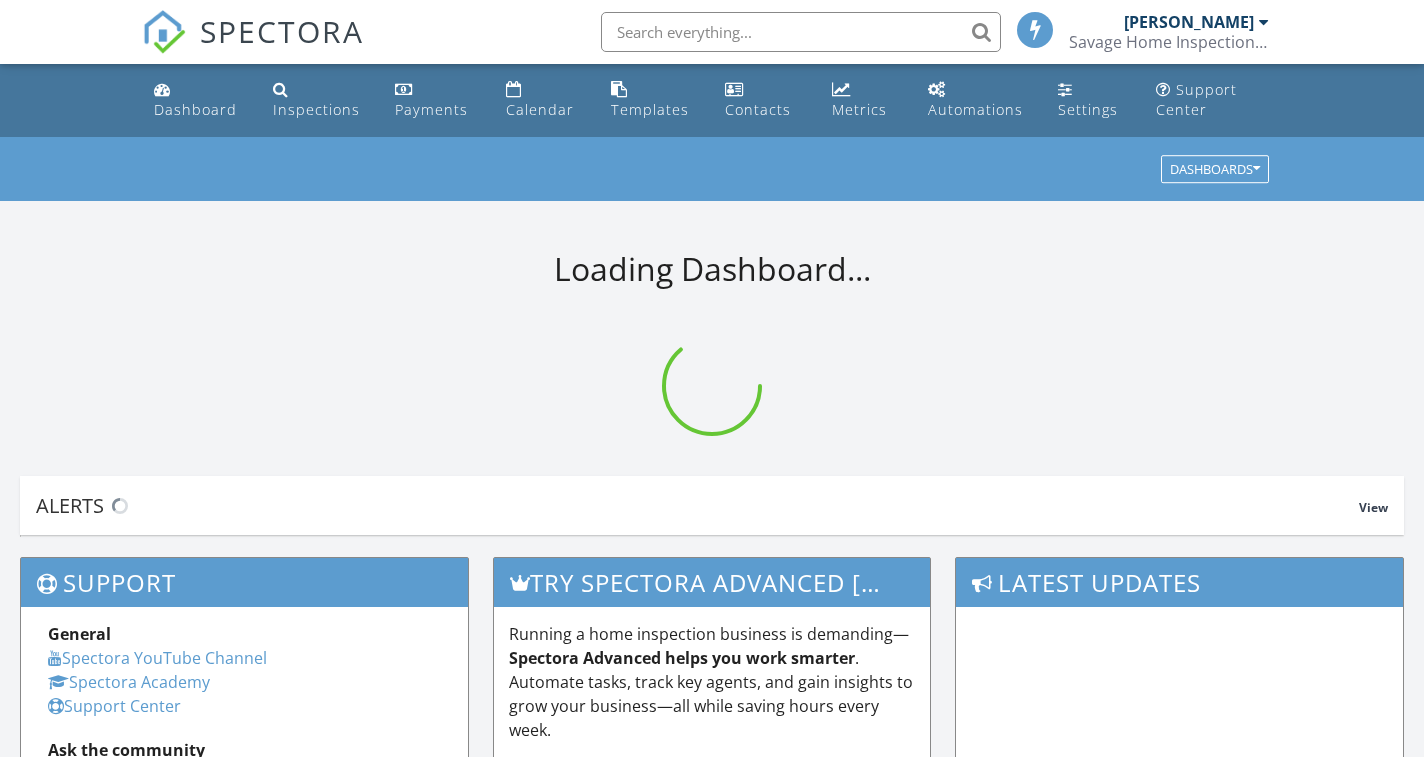 scroll, scrollTop: 0, scrollLeft: 0, axis: both 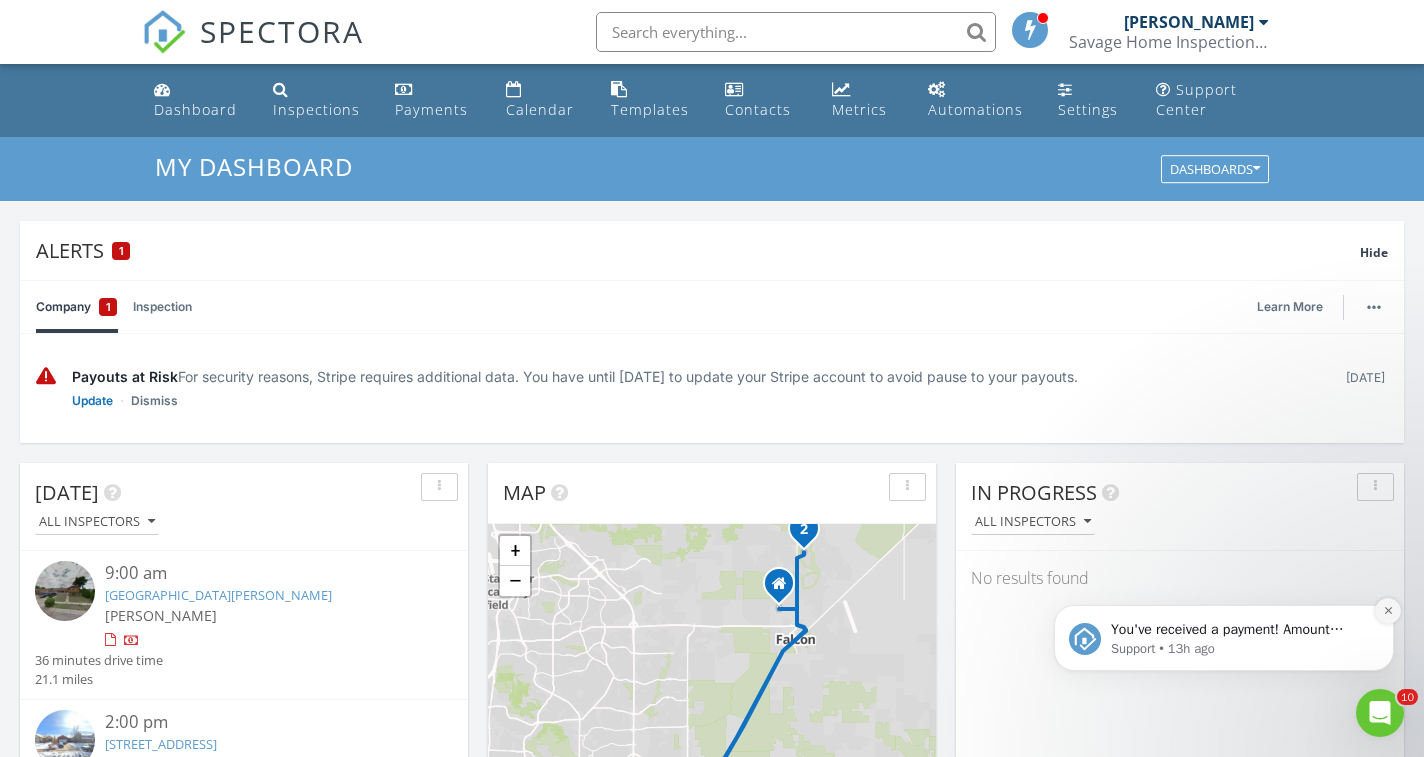 click 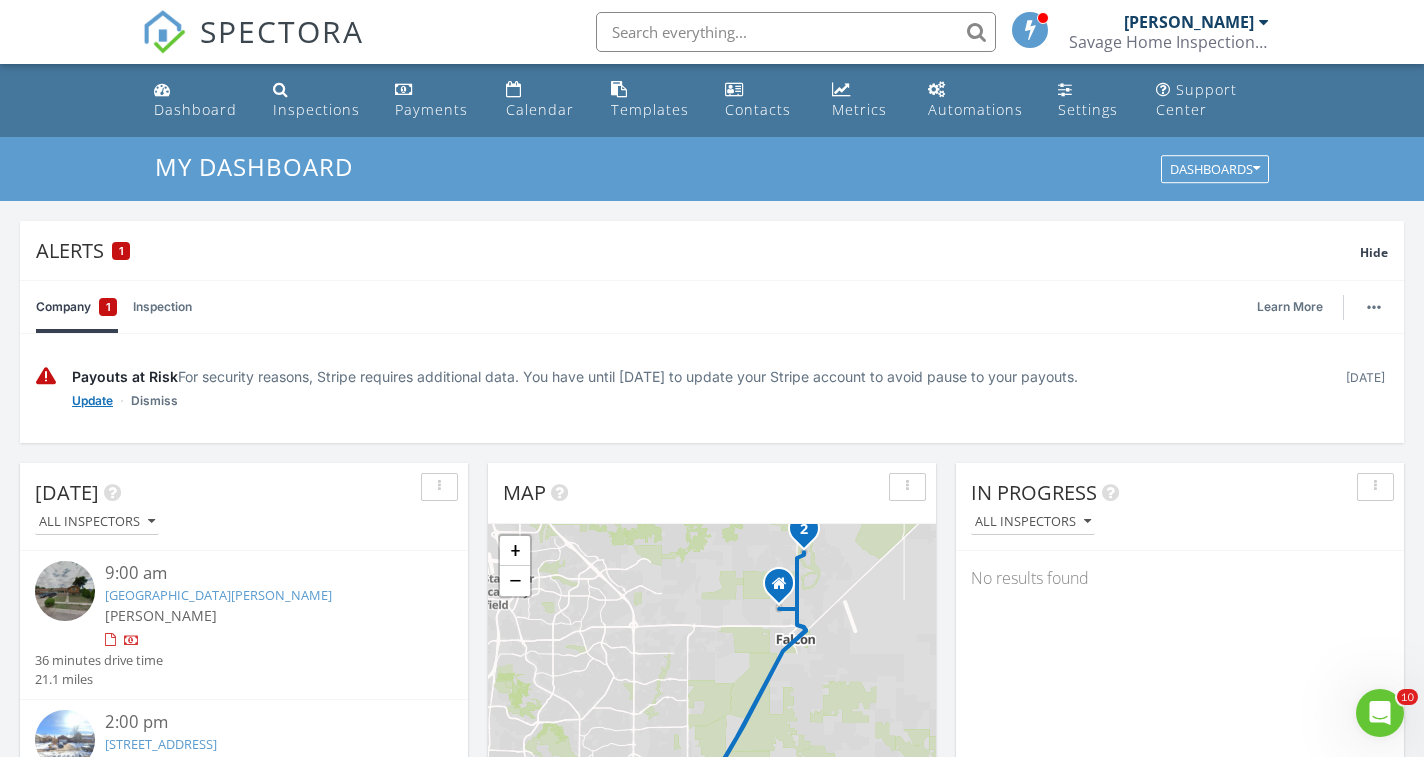 click on "Update" at bounding box center (92, 401) 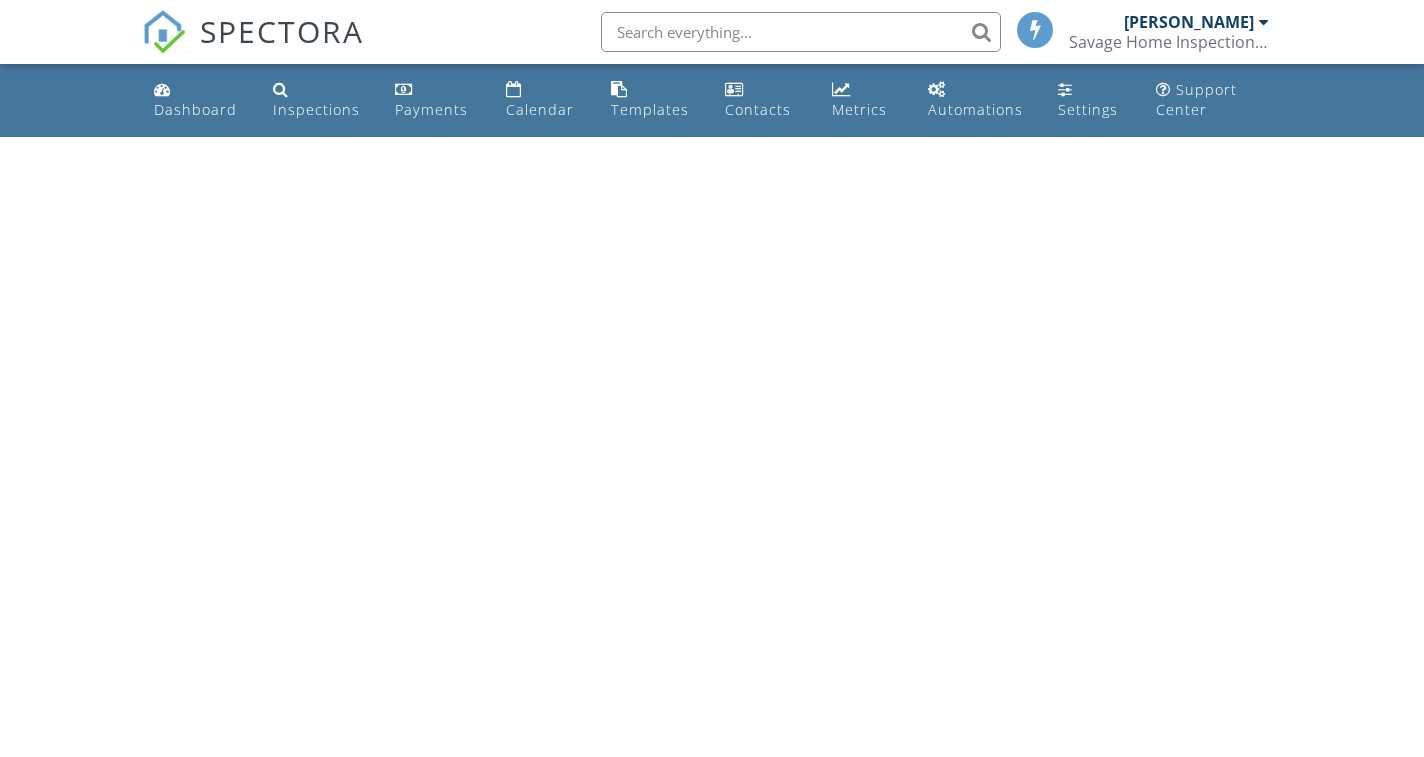 scroll, scrollTop: 0, scrollLeft: 0, axis: both 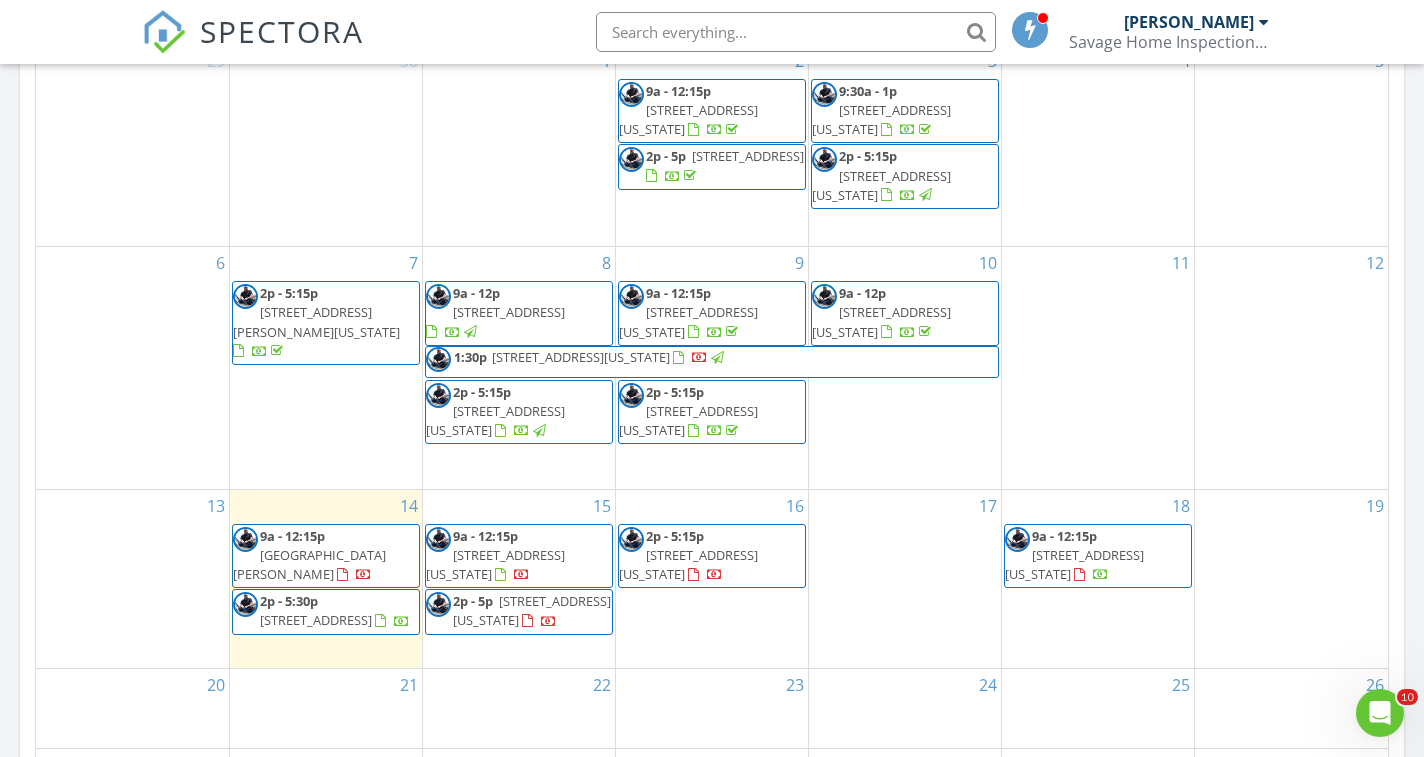 click on "[STREET_ADDRESS][US_STATE]" at bounding box center [581, 357] 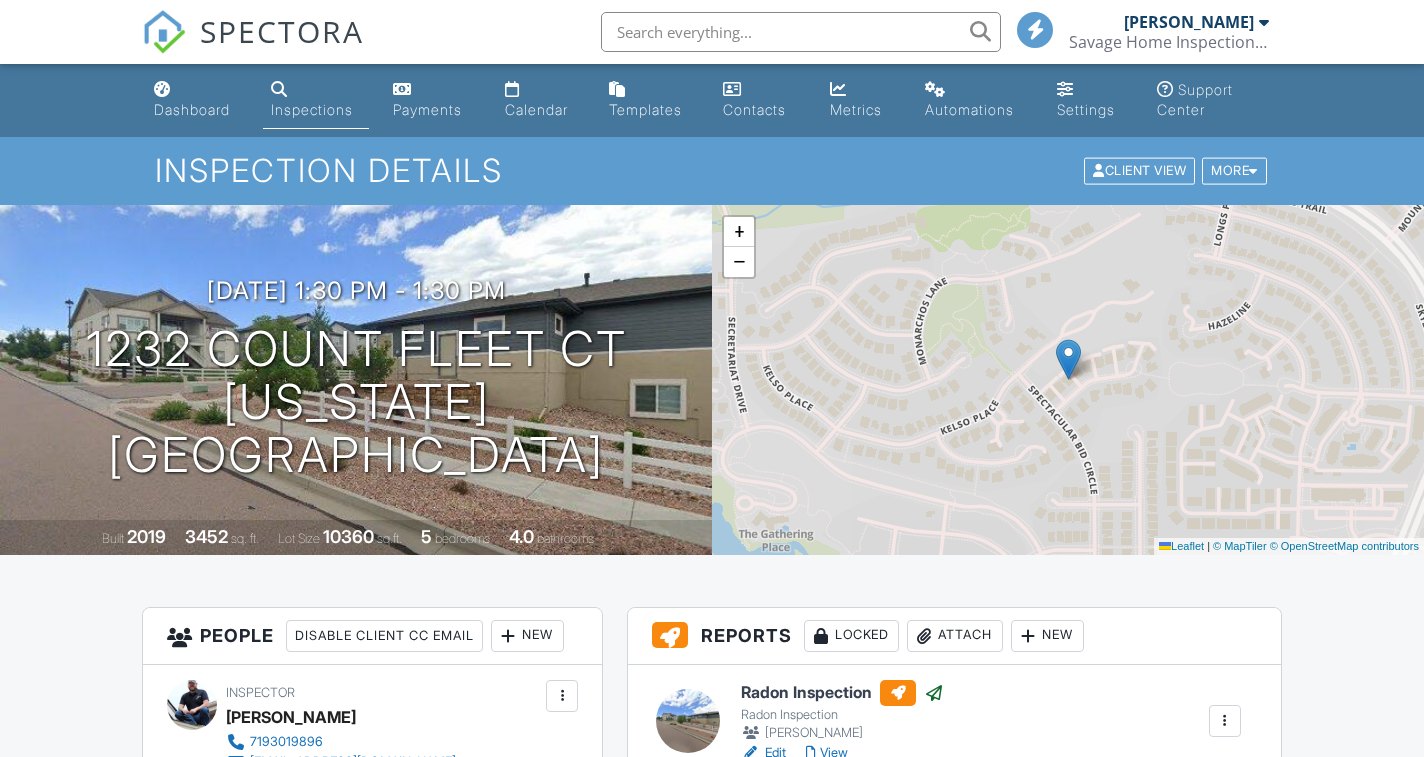 scroll, scrollTop: 0, scrollLeft: 0, axis: both 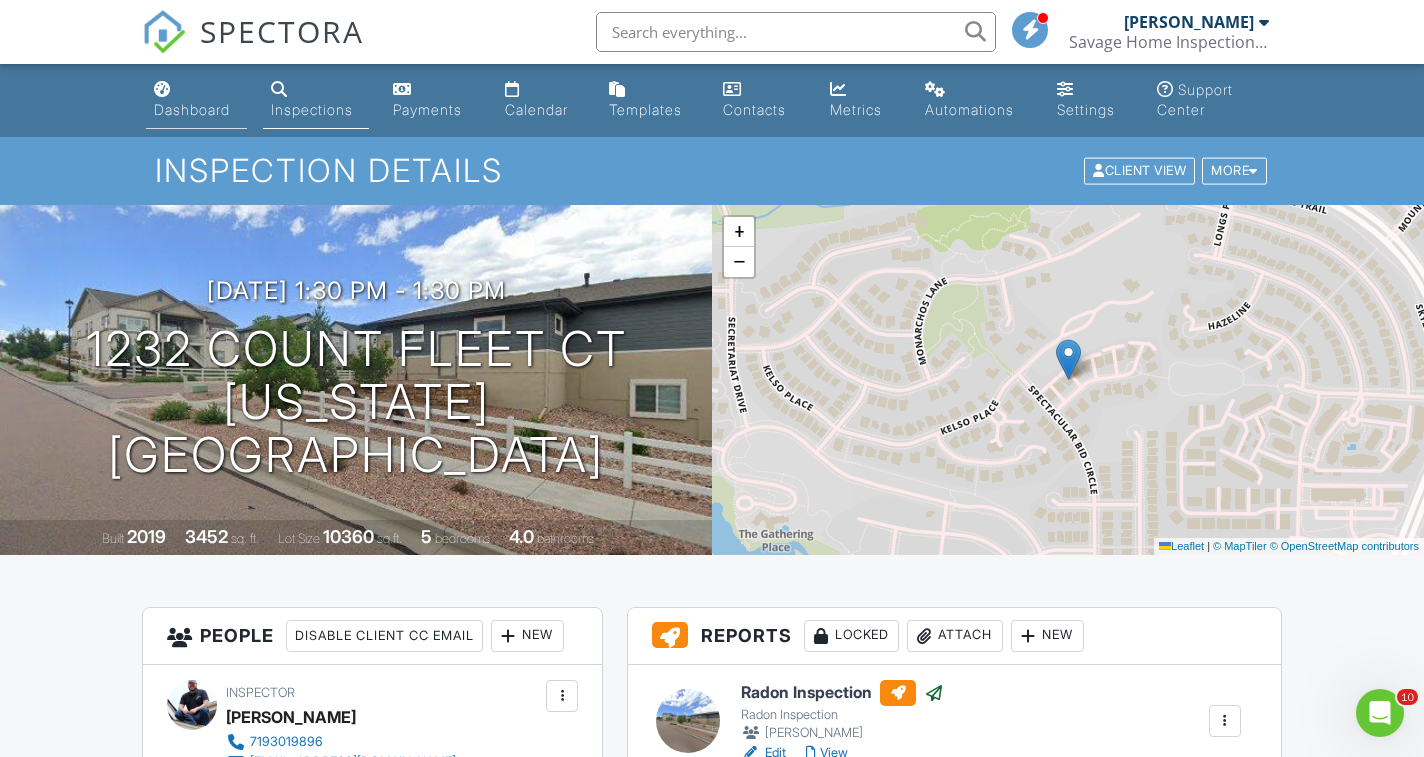 click on "Dashboard" at bounding box center (192, 109) 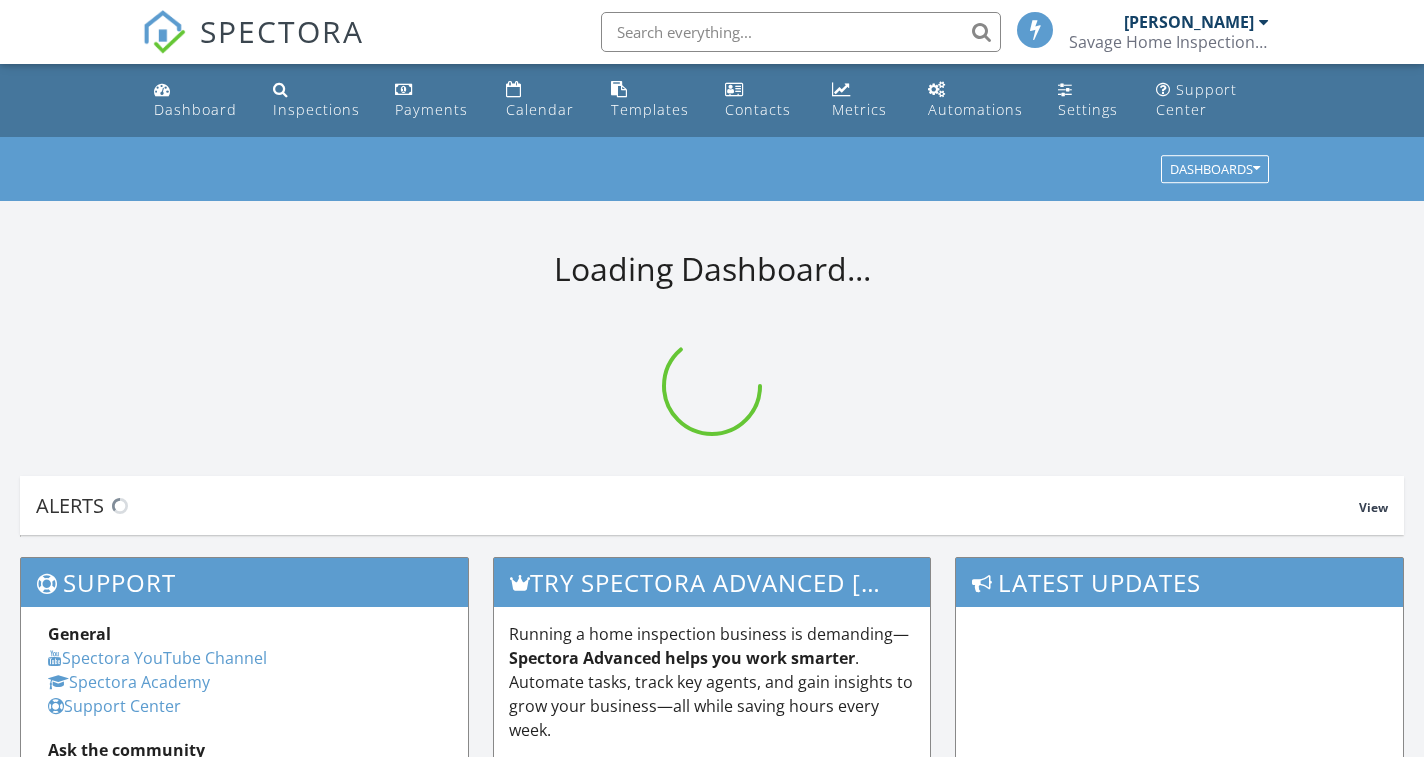 scroll, scrollTop: 0, scrollLeft: 0, axis: both 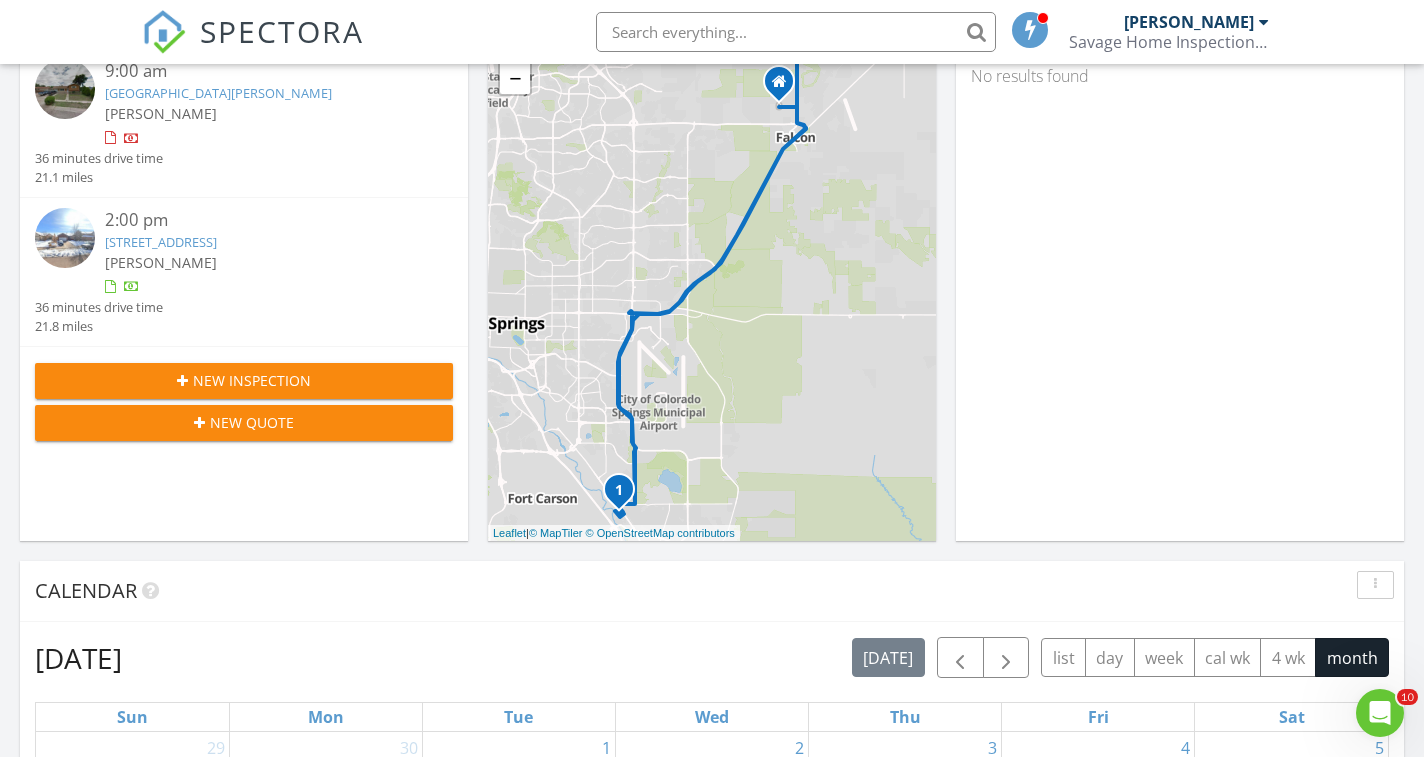 click on "New Inspection" at bounding box center [252, 380] 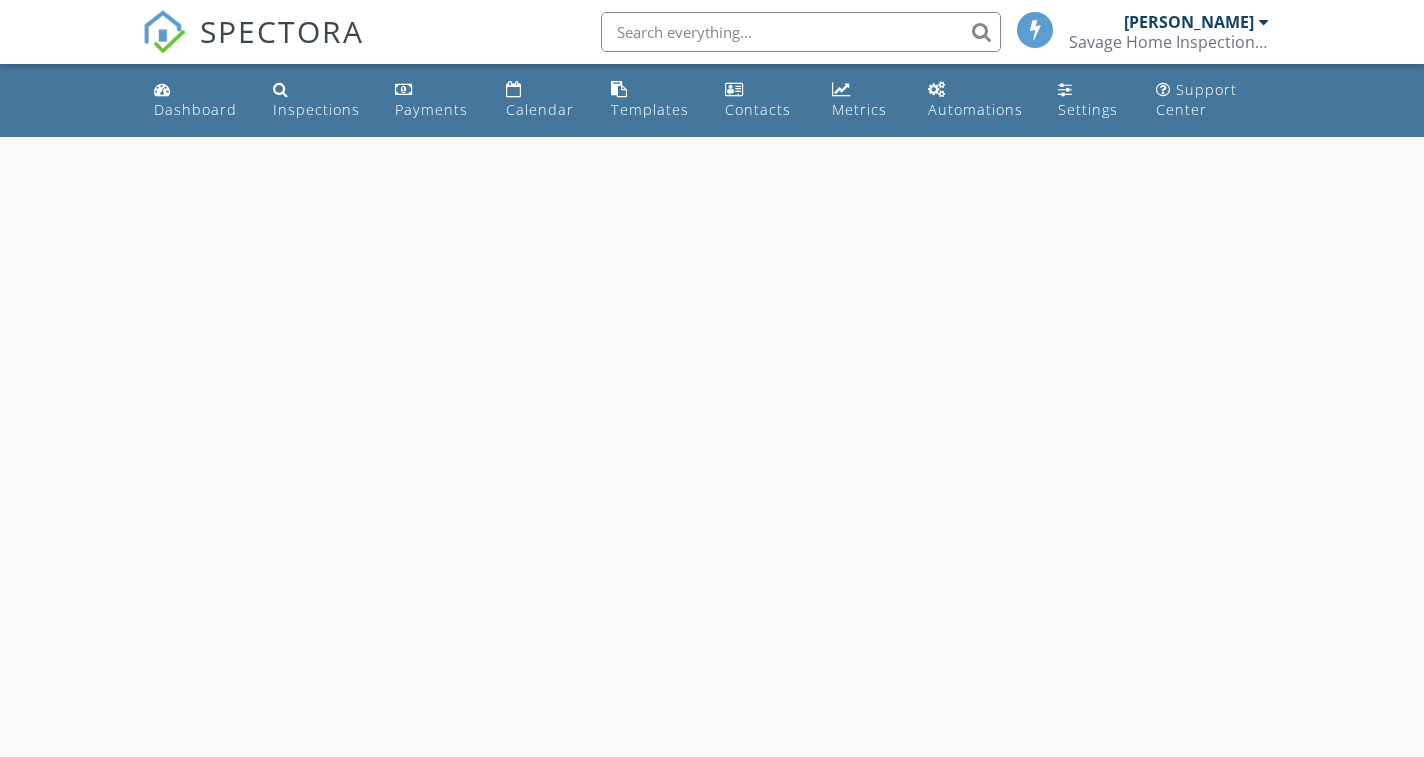 scroll, scrollTop: 0, scrollLeft: 0, axis: both 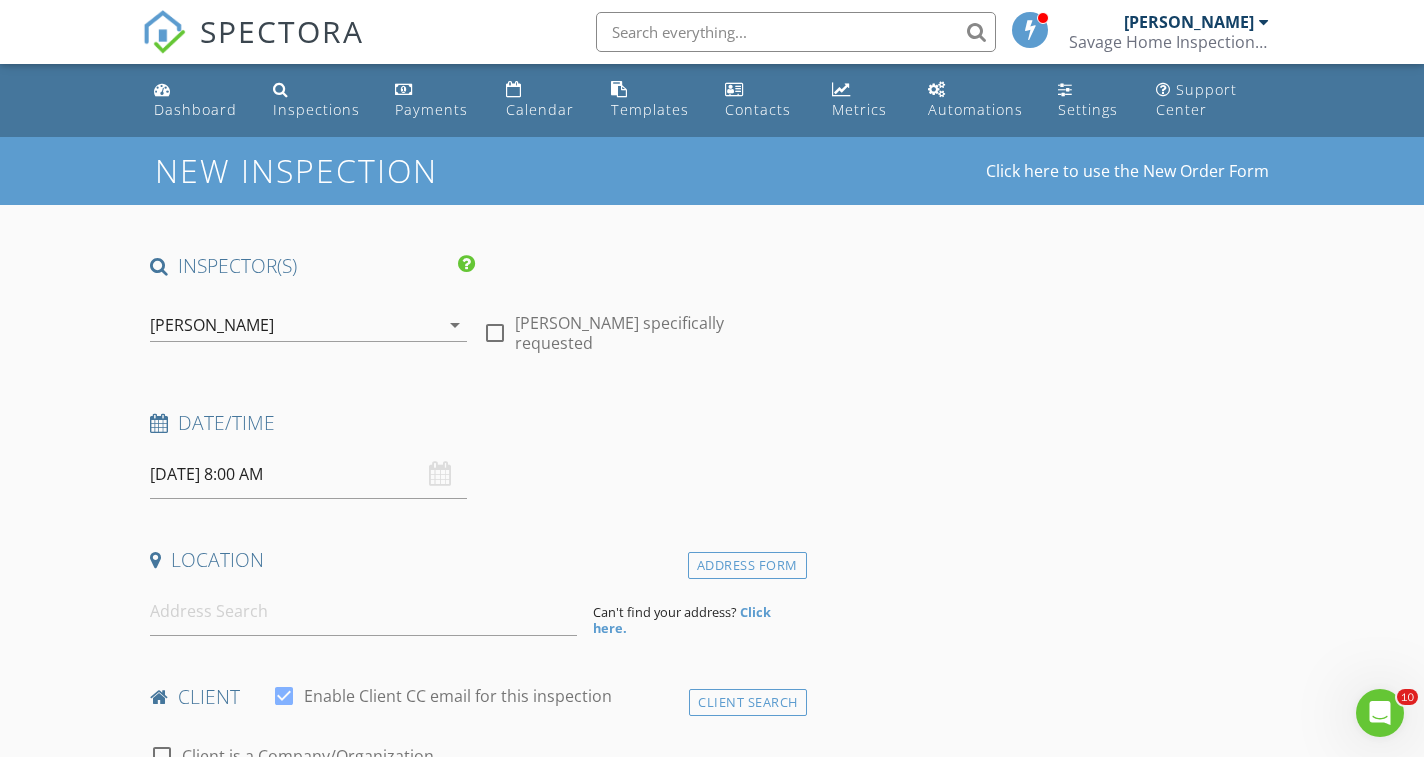 click on "[DATE] 8:00 AM" at bounding box center [308, 474] 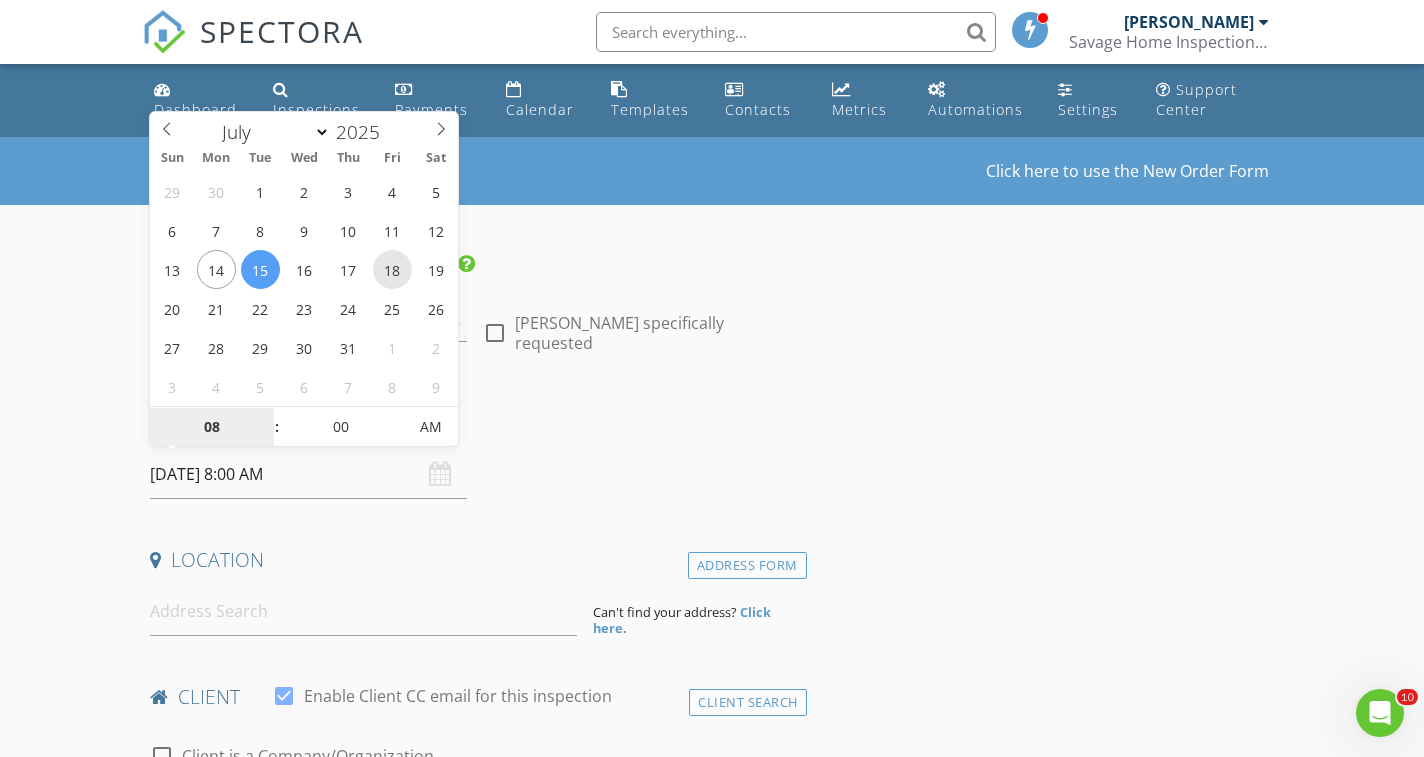 type on "[DATE] 8:00 AM" 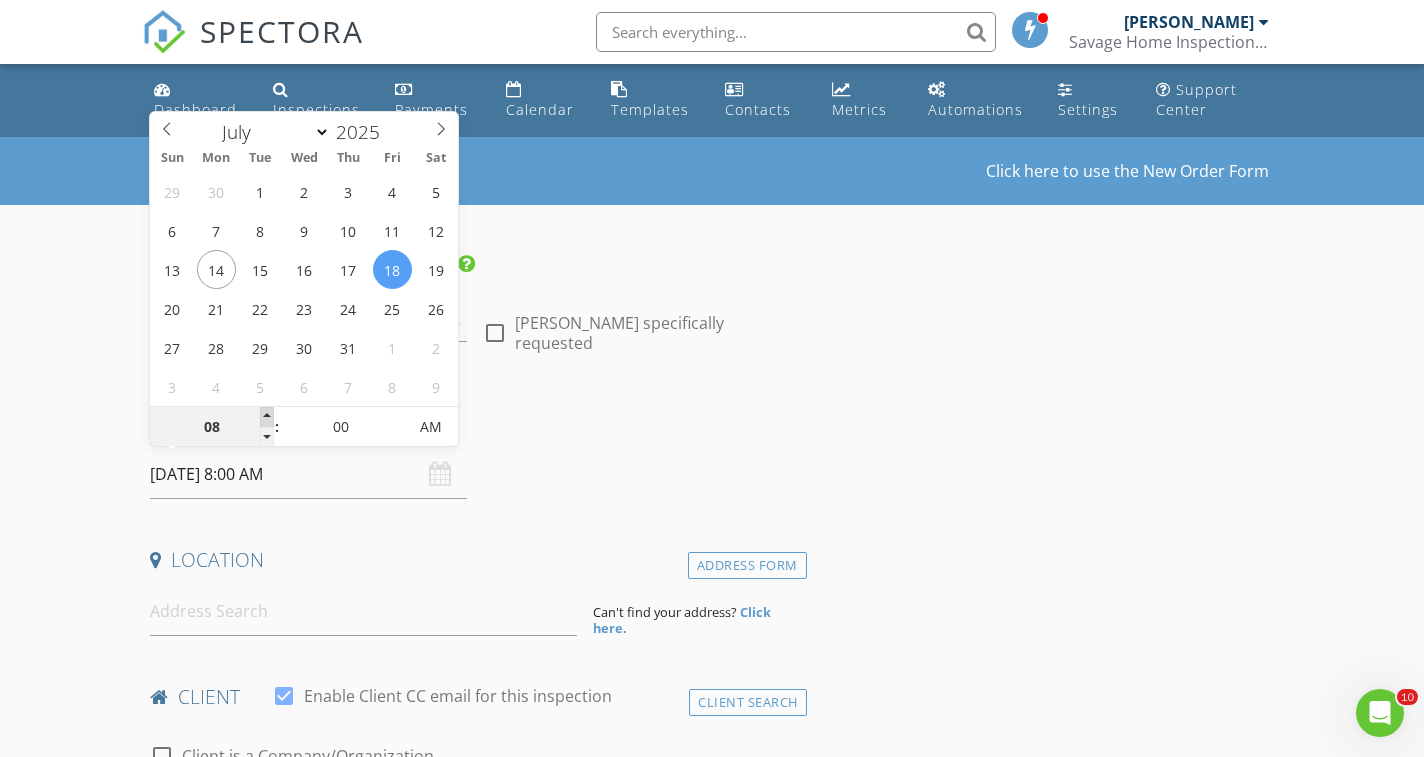 type on "09" 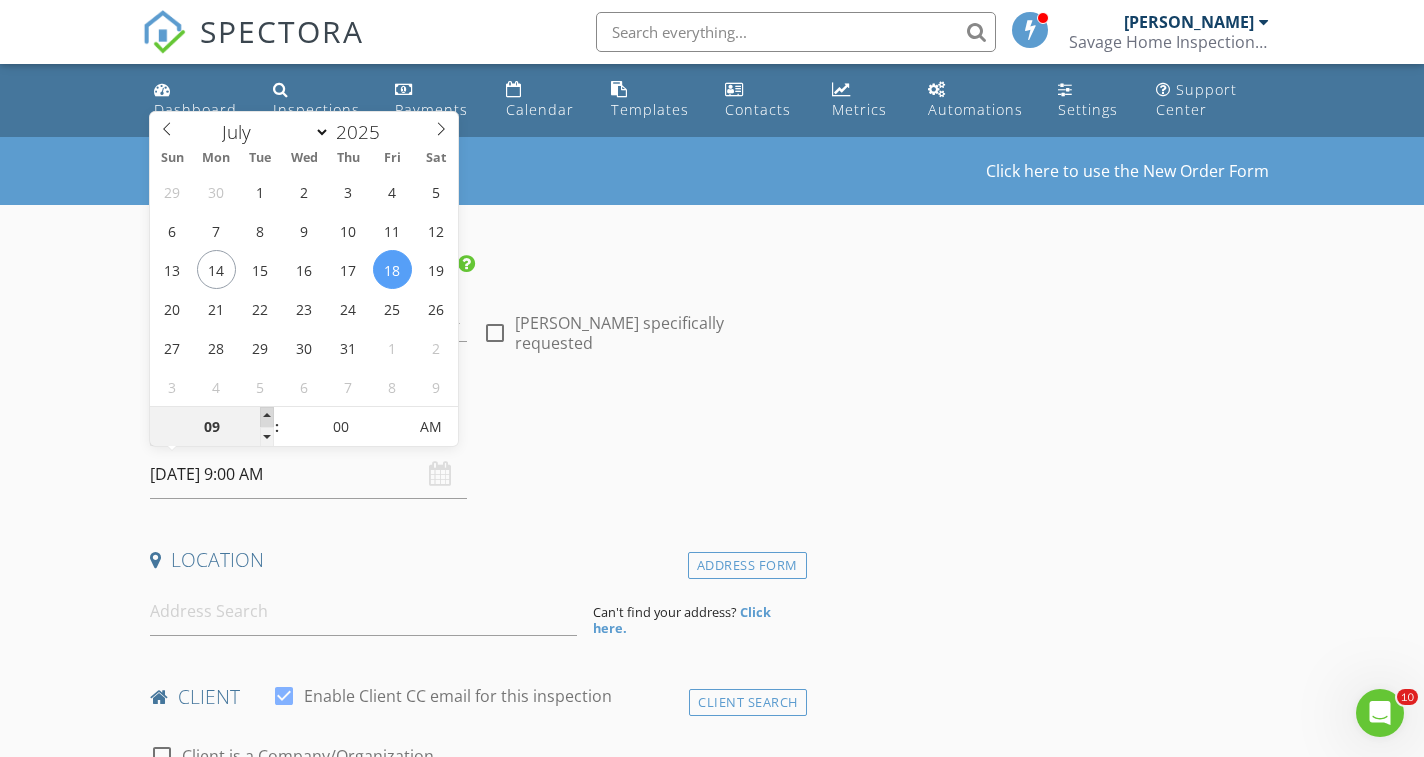 click at bounding box center (267, 417) 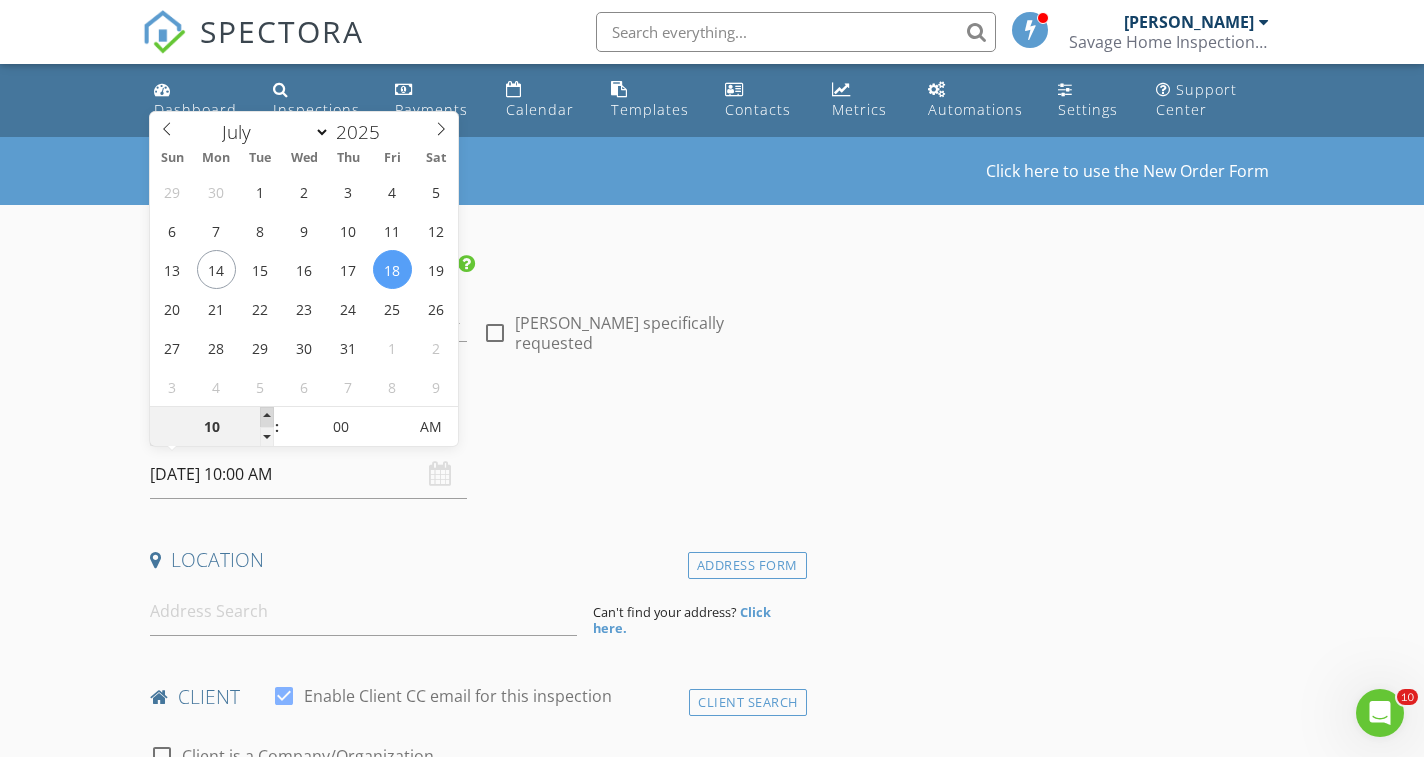 click at bounding box center [267, 417] 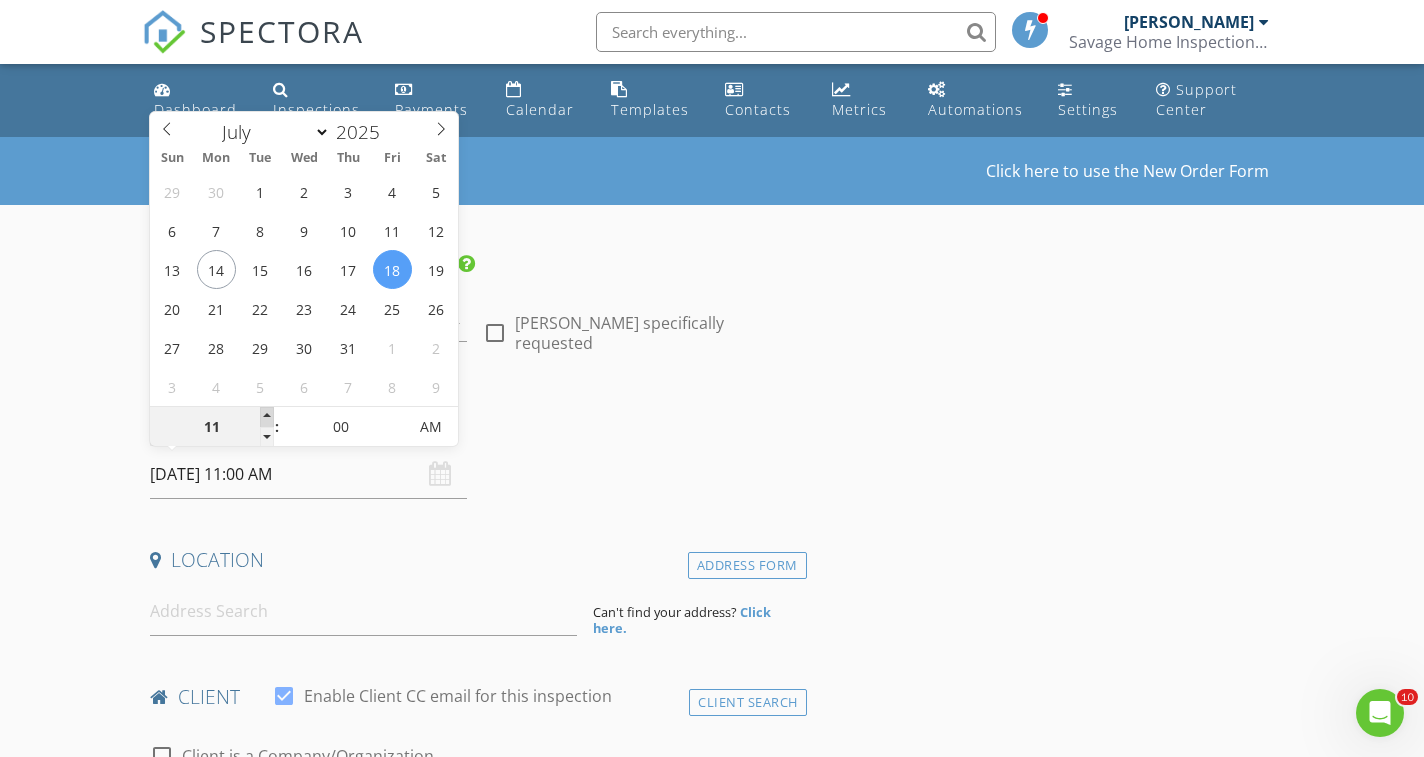 click at bounding box center [267, 417] 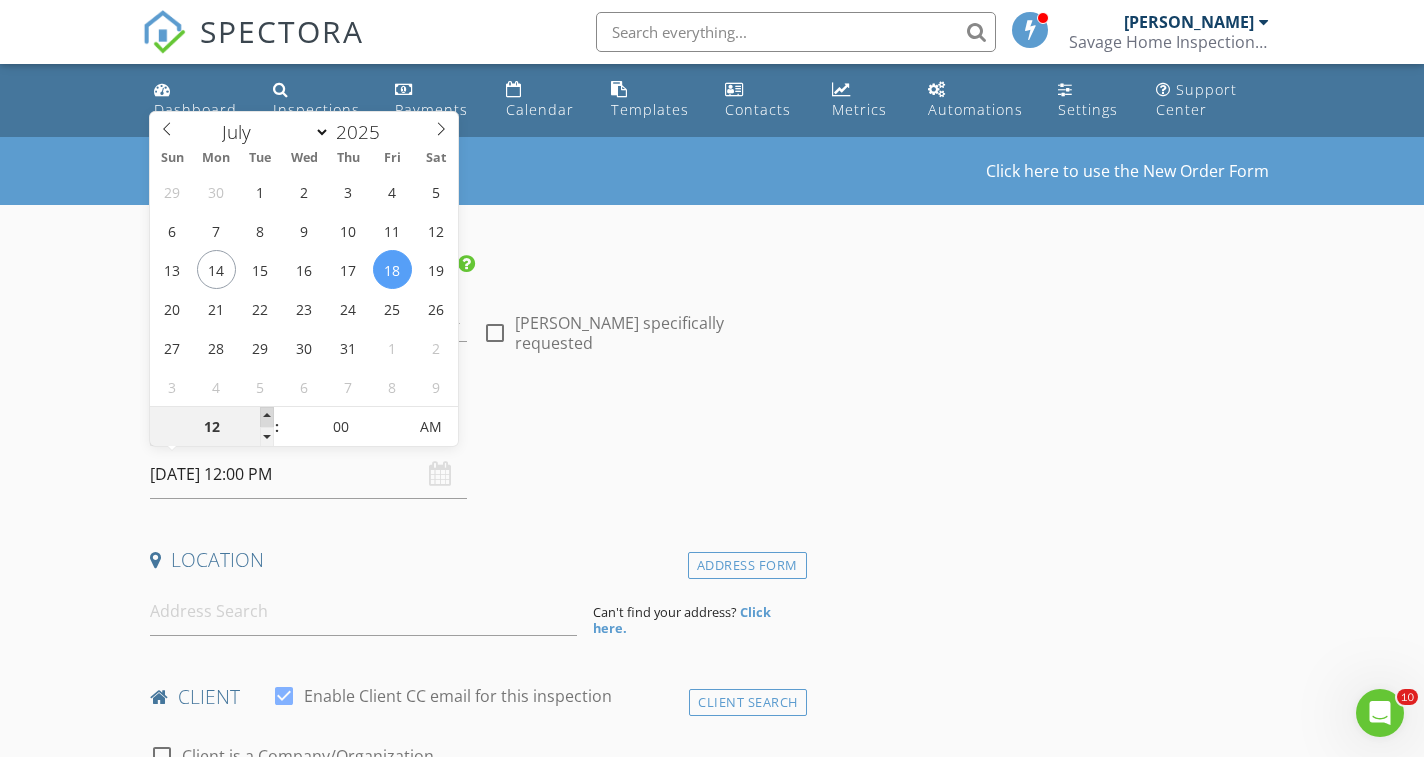 click at bounding box center (267, 417) 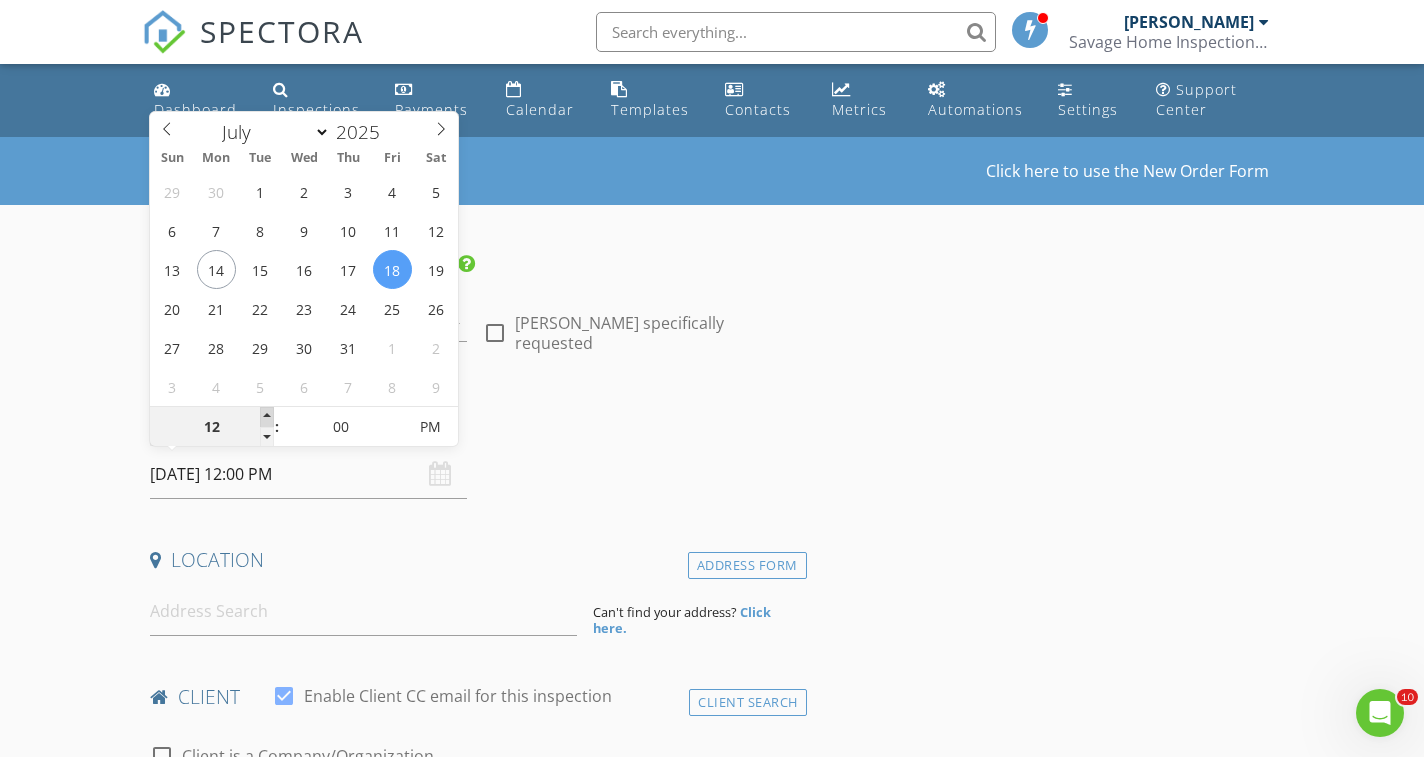 type on "01" 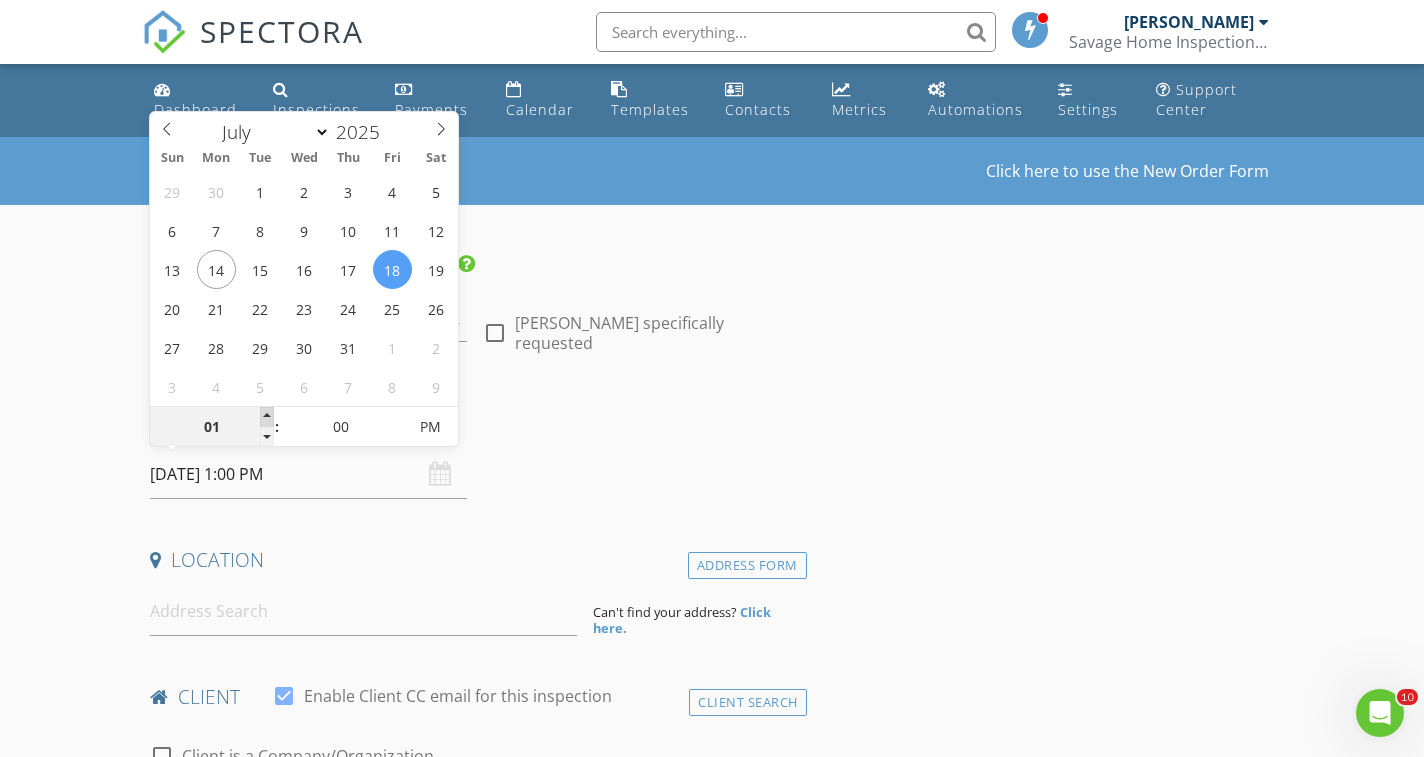 click at bounding box center (267, 417) 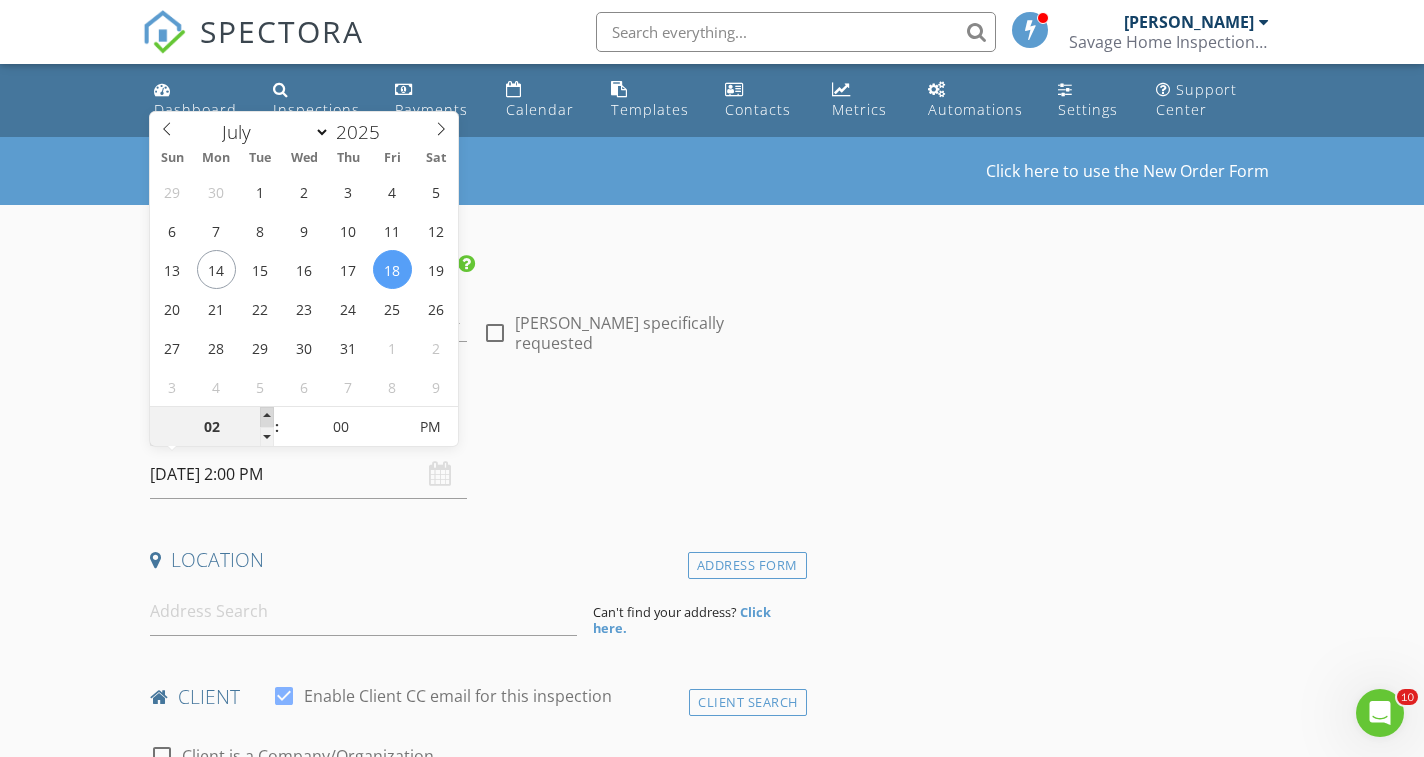 click at bounding box center (267, 417) 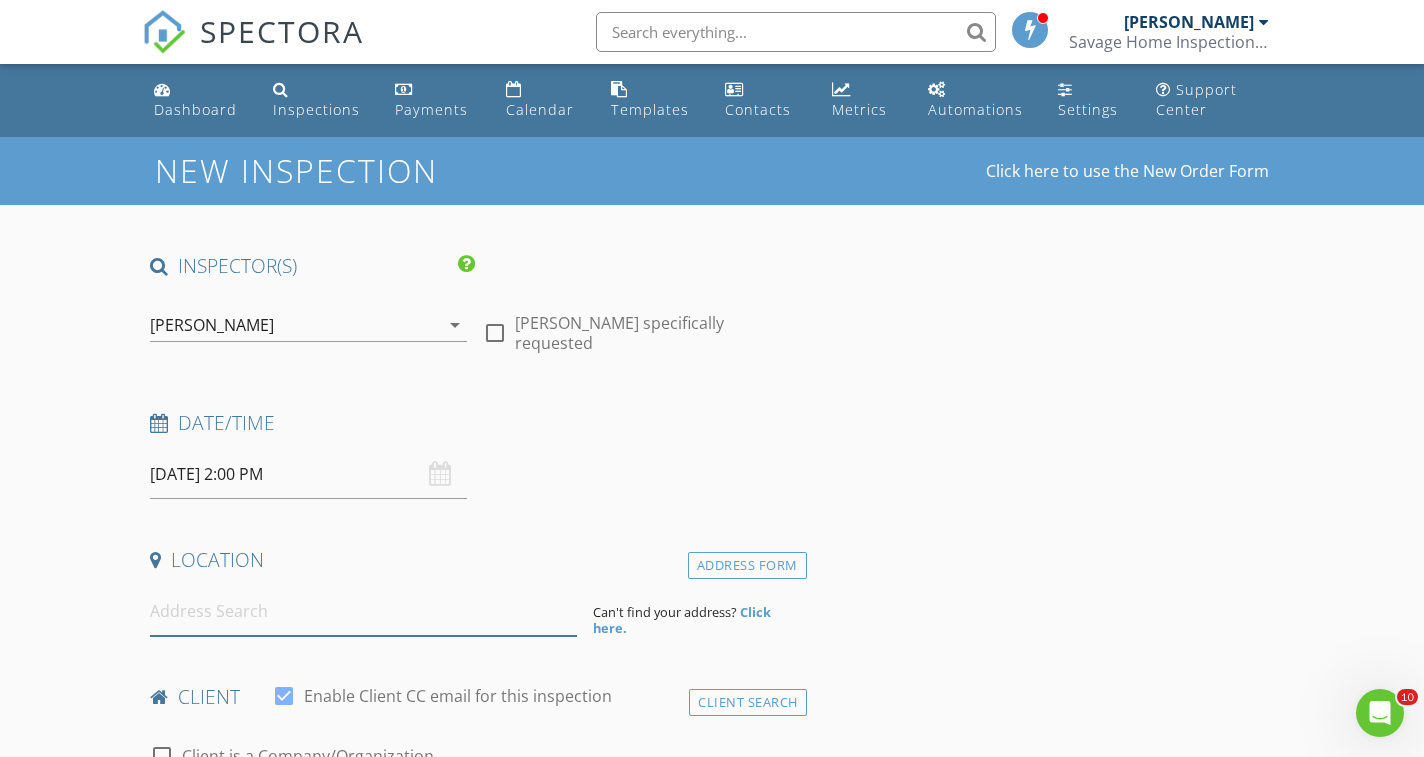 click at bounding box center [363, 611] 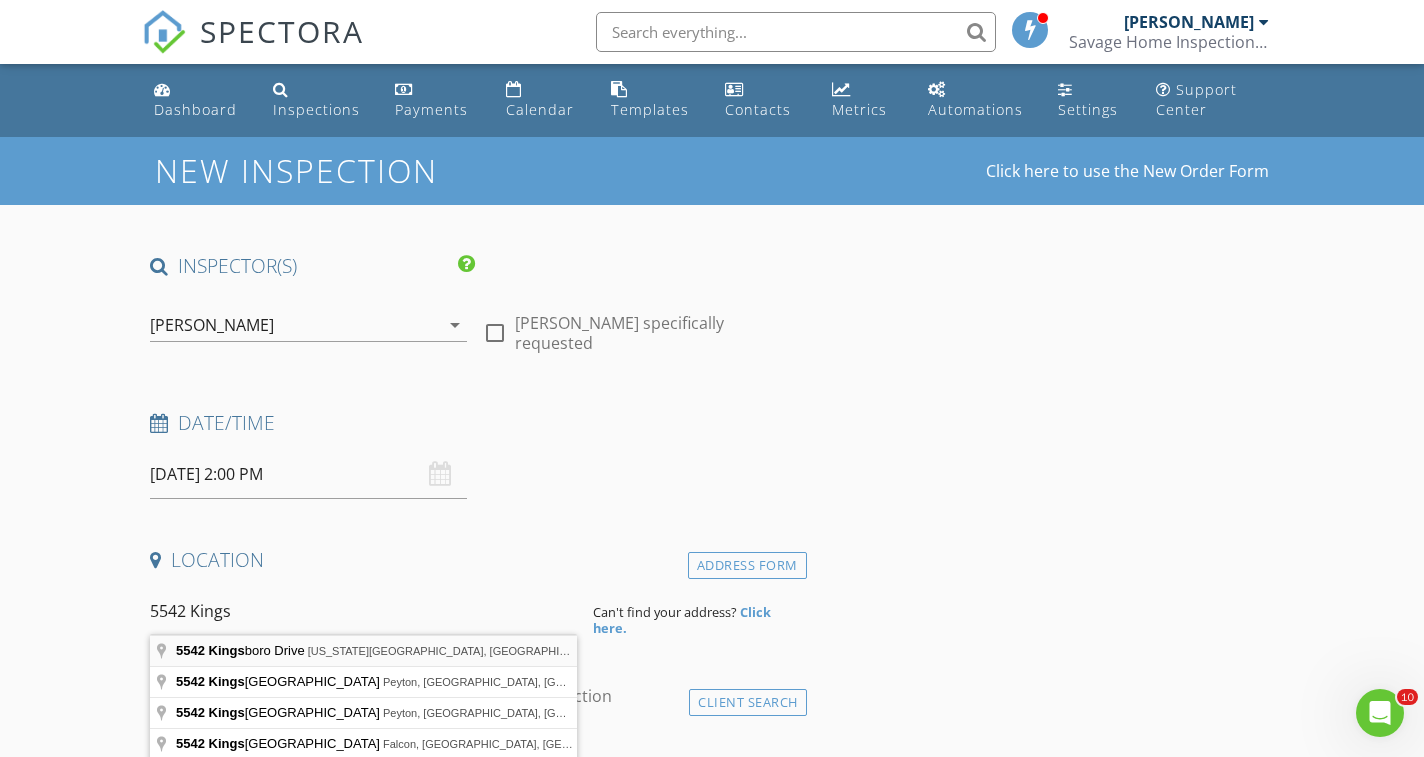 type on "[STREET_ADDRESS][US_STATE]" 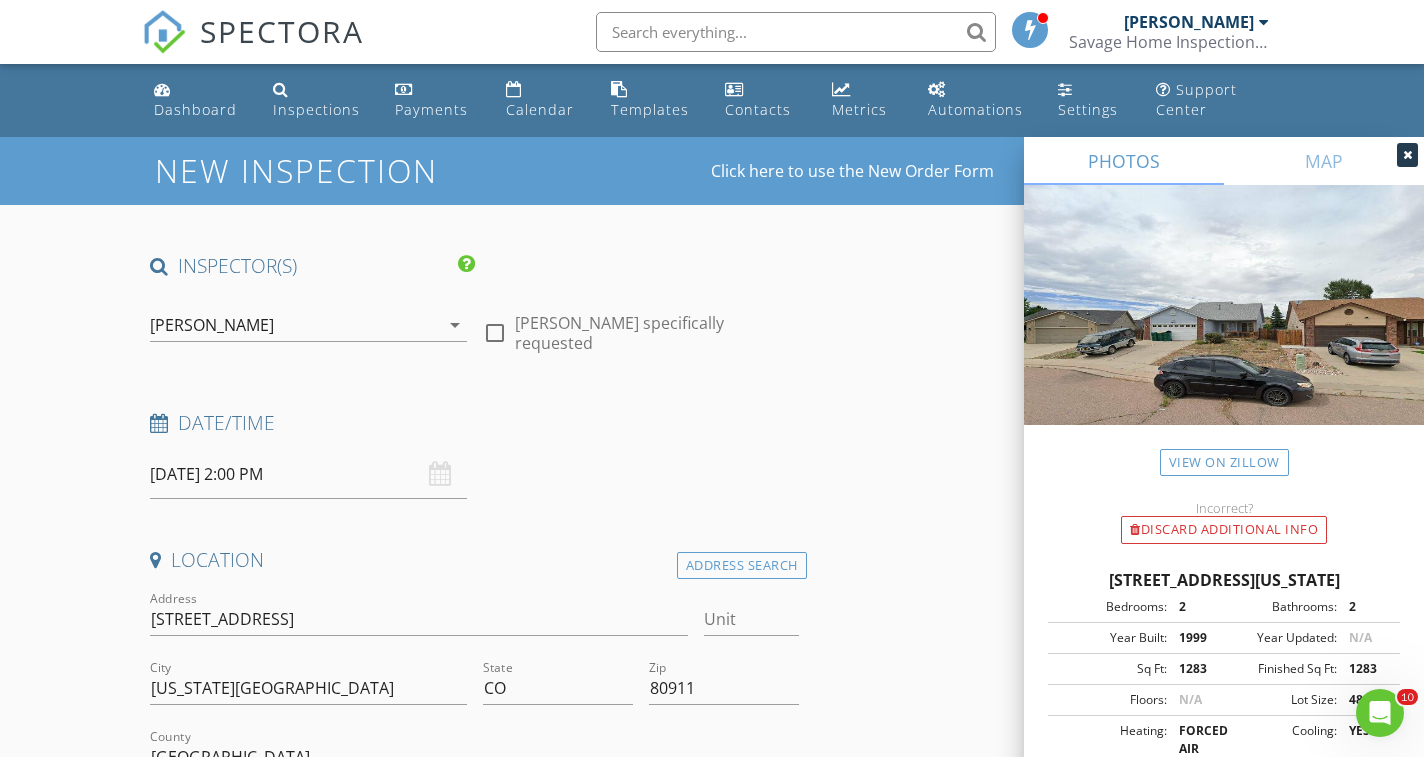 click on "New Inspection
Click here to use the New Order Form
INSPECTOR(S)
check_box   [PERSON_NAME]   PRIMARY   [PERSON_NAME] arrow_drop_down   check_box_outline_blank [PERSON_NAME] specifically requested
Date/Time
[DATE] 2:00 PM
Location
Address Search       Address [STREET_ADDRESS][US_STATE][US_STATE]   County El Paso     Square Feet 1283   Year Built 1999   Foundation arrow_drop_down     [PERSON_NAME]     5.6 miles     (11 minutes)
client
check_box Enable Client CC email for this inspection   Client Search     check_box_outline_blank Client is a Company/Organization     First Name   Last Name   Email   CC Email   Phone           Notes   Private Notes
ADD ADDITIONAL client
SERVICES
check_box_outline_blank   Residential Inspection" at bounding box center [712, 1892] 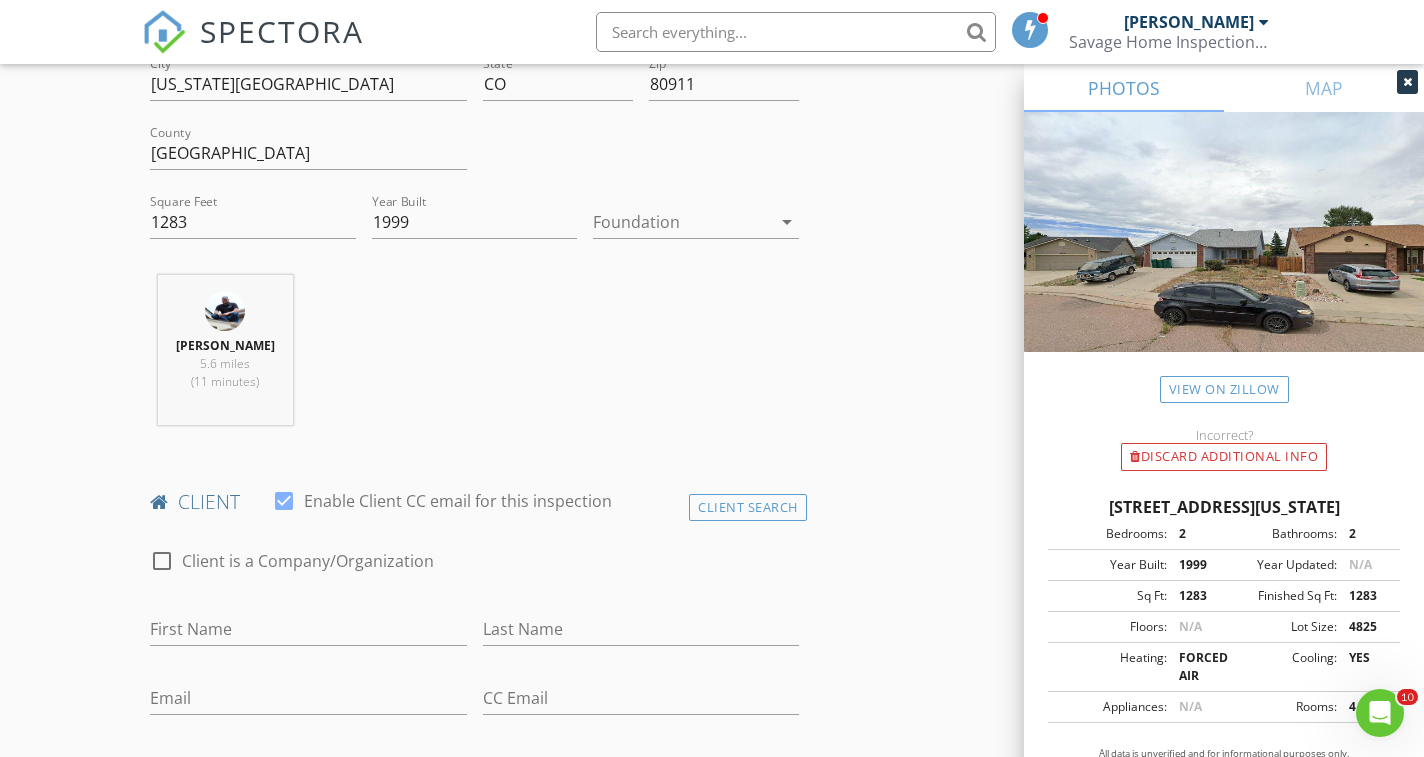 scroll, scrollTop: 640, scrollLeft: 0, axis: vertical 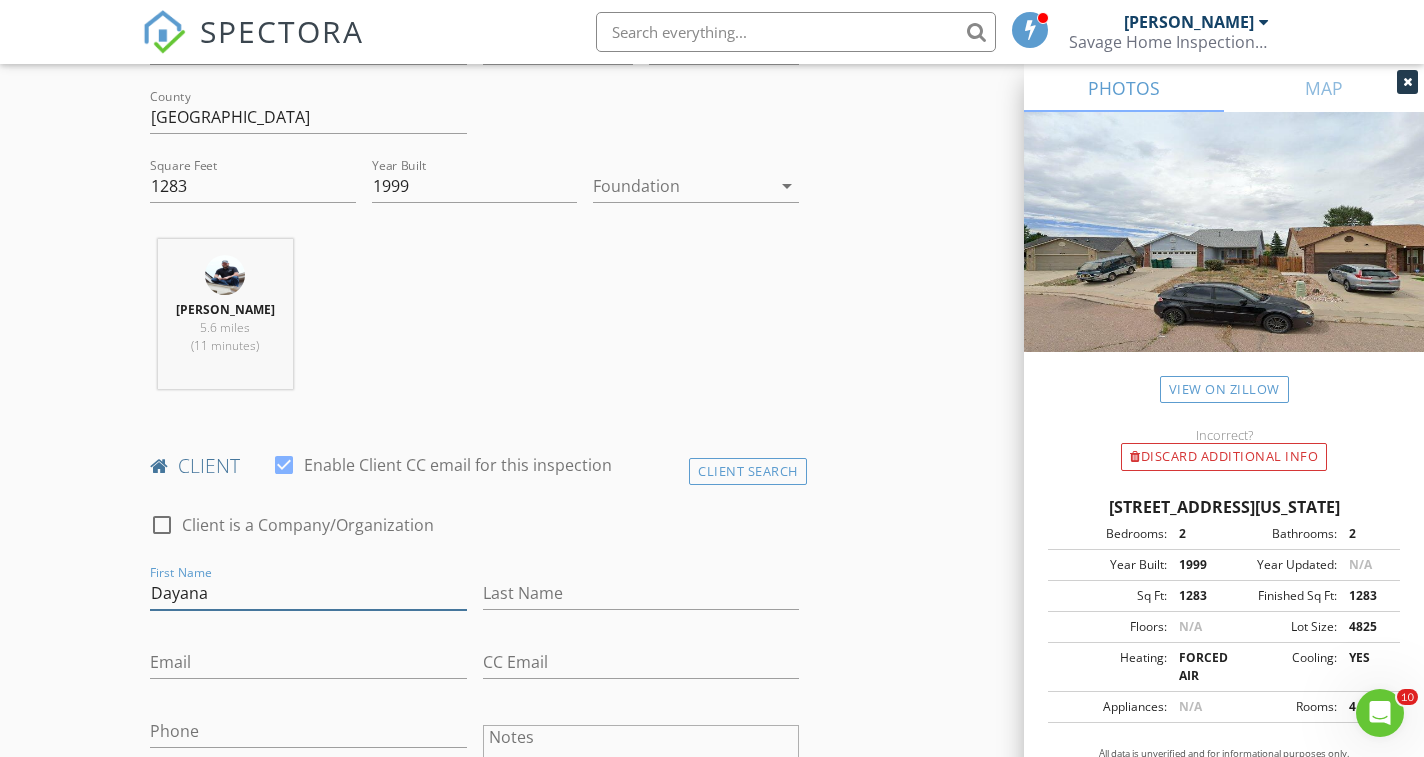type on "Dayana" 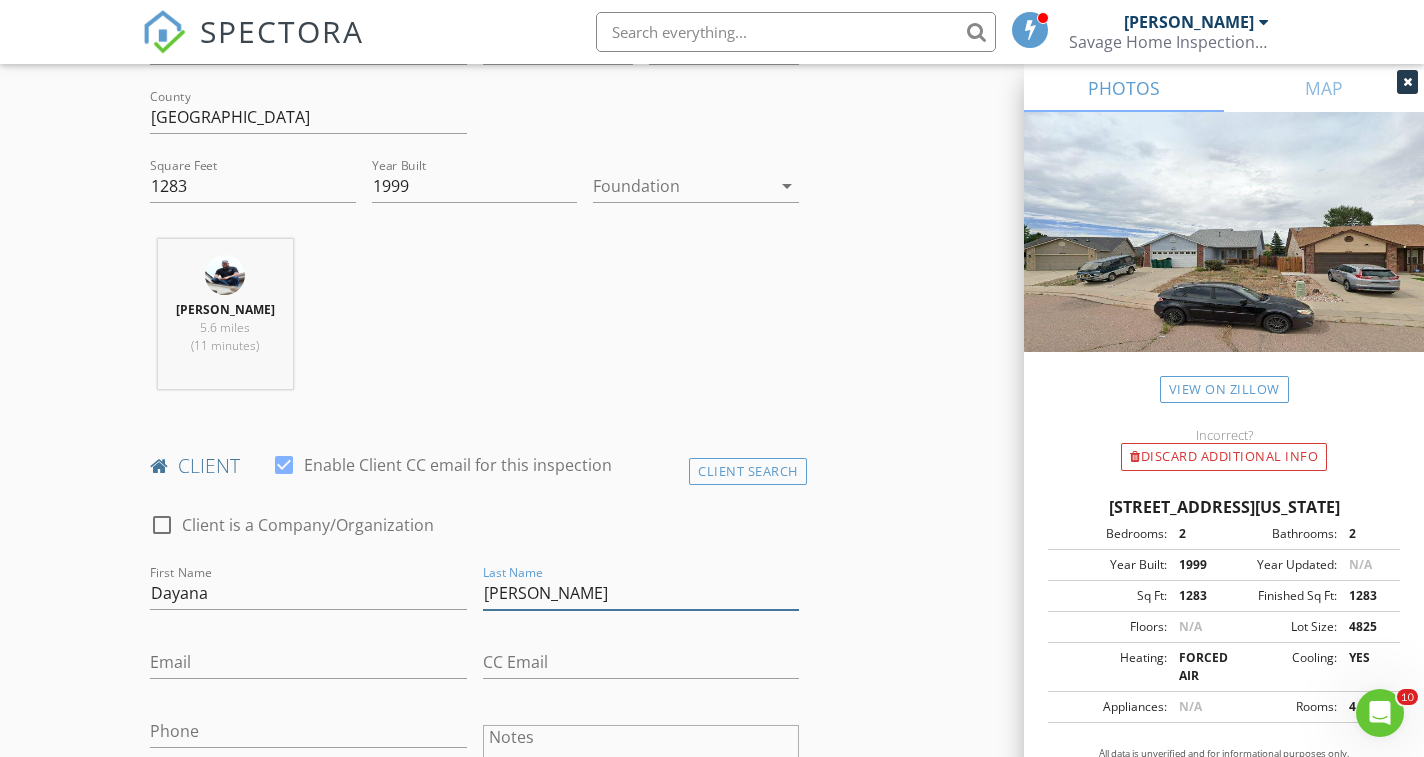type on "[PERSON_NAME]" 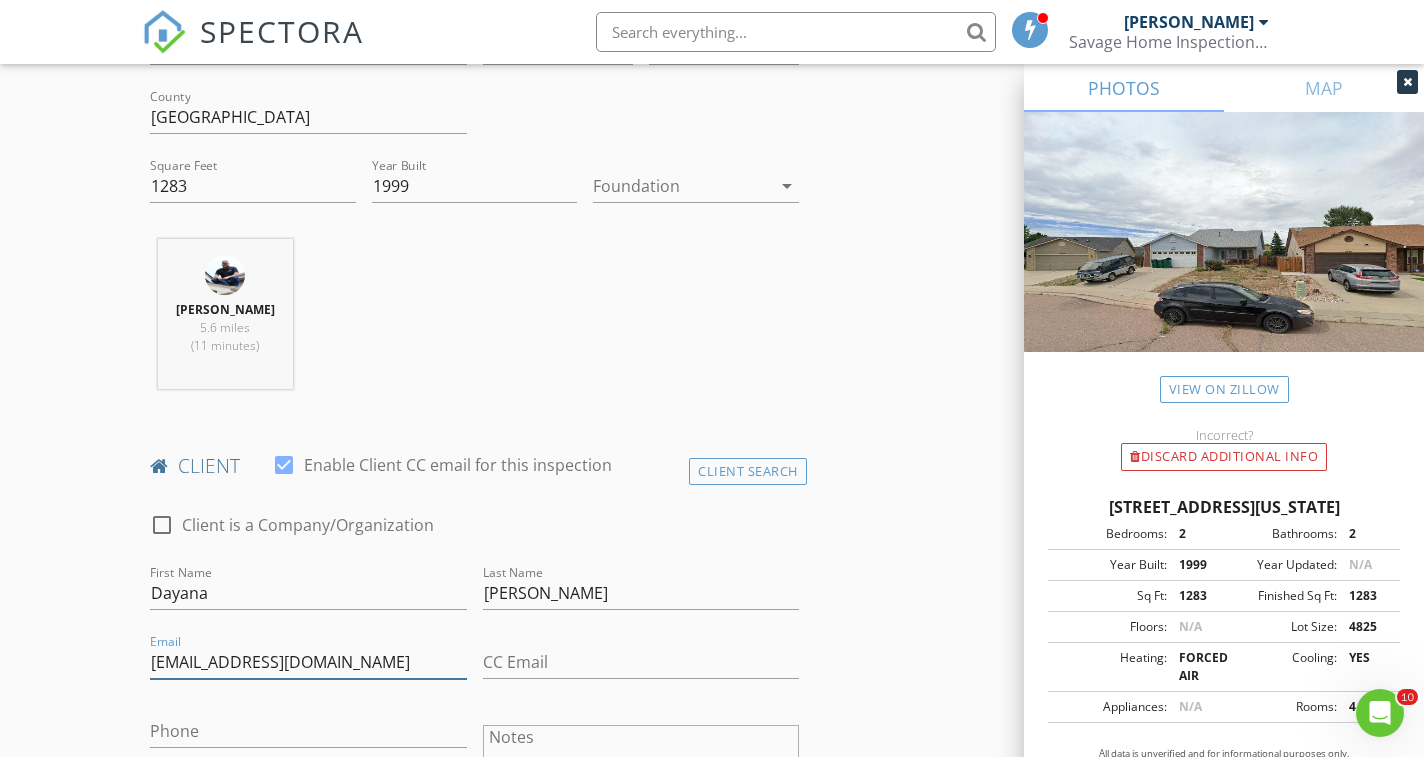 type on "[EMAIL_ADDRESS][DOMAIN_NAME]" 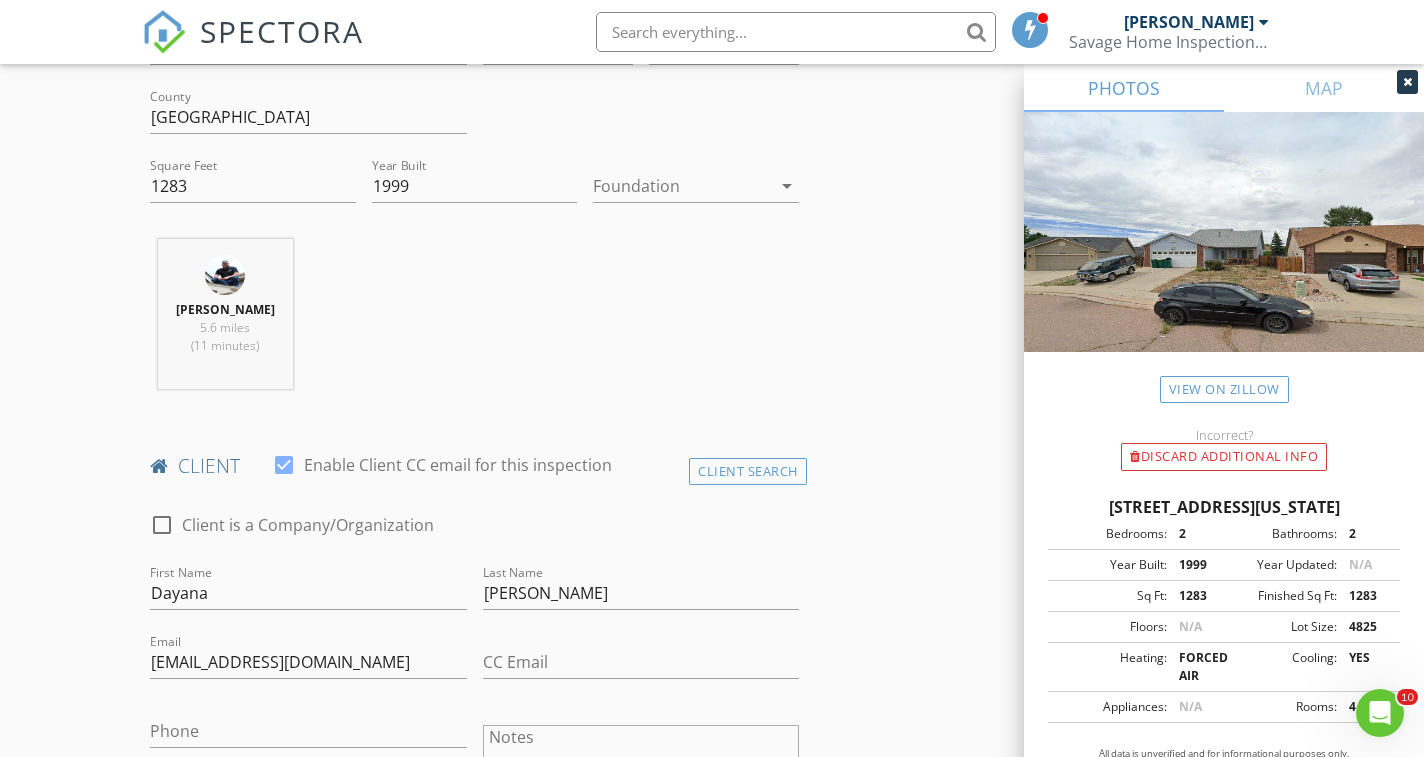 click on "New Inspection
Click here to use the New Order Form
INSPECTOR(S)
check_box   [PERSON_NAME]   PRIMARY   [PERSON_NAME] arrow_drop_down   check_box_outline_blank [PERSON_NAME] specifically requested
Date/Time
[DATE] 2:00 PM
Location
Address Search       Address [STREET_ADDRESS][US_STATE][US_STATE]   County El Paso     Square Feet 1283   Year Built 1999   Foundation arrow_drop_down     [PERSON_NAME]     5.6 miles     (11 minutes)
client
check_box Enable Client CC email for this inspection   Client Search     check_box_outline_blank Client is a Company/Organization     First Name Dayana   Last Name [PERSON_NAME]   Email [EMAIL_ADDRESS][DOMAIN_NAME]   CC Email   Phone           Notes   Private Notes
ADD ADDITIONAL client
SERVICES" at bounding box center [712, 1252] 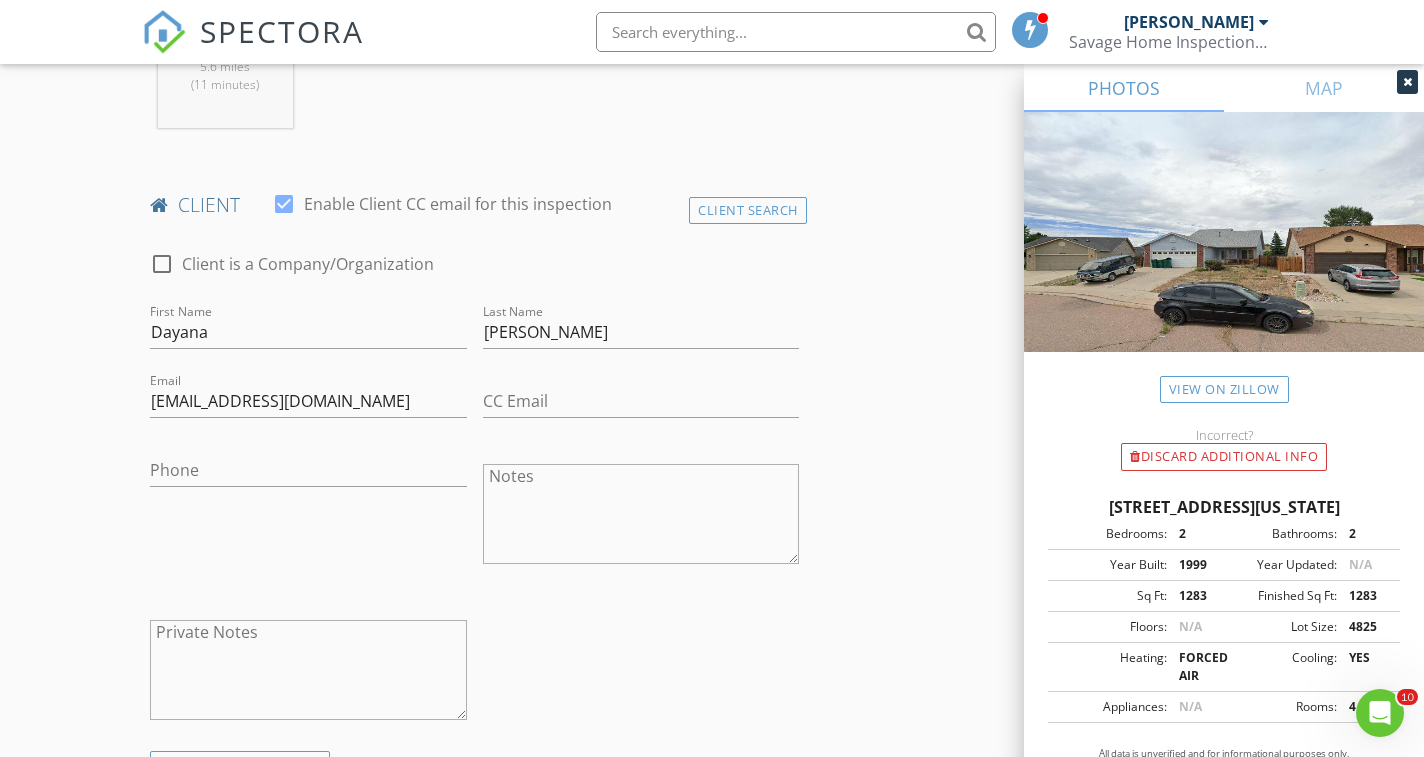 scroll, scrollTop: 901, scrollLeft: 0, axis: vertical 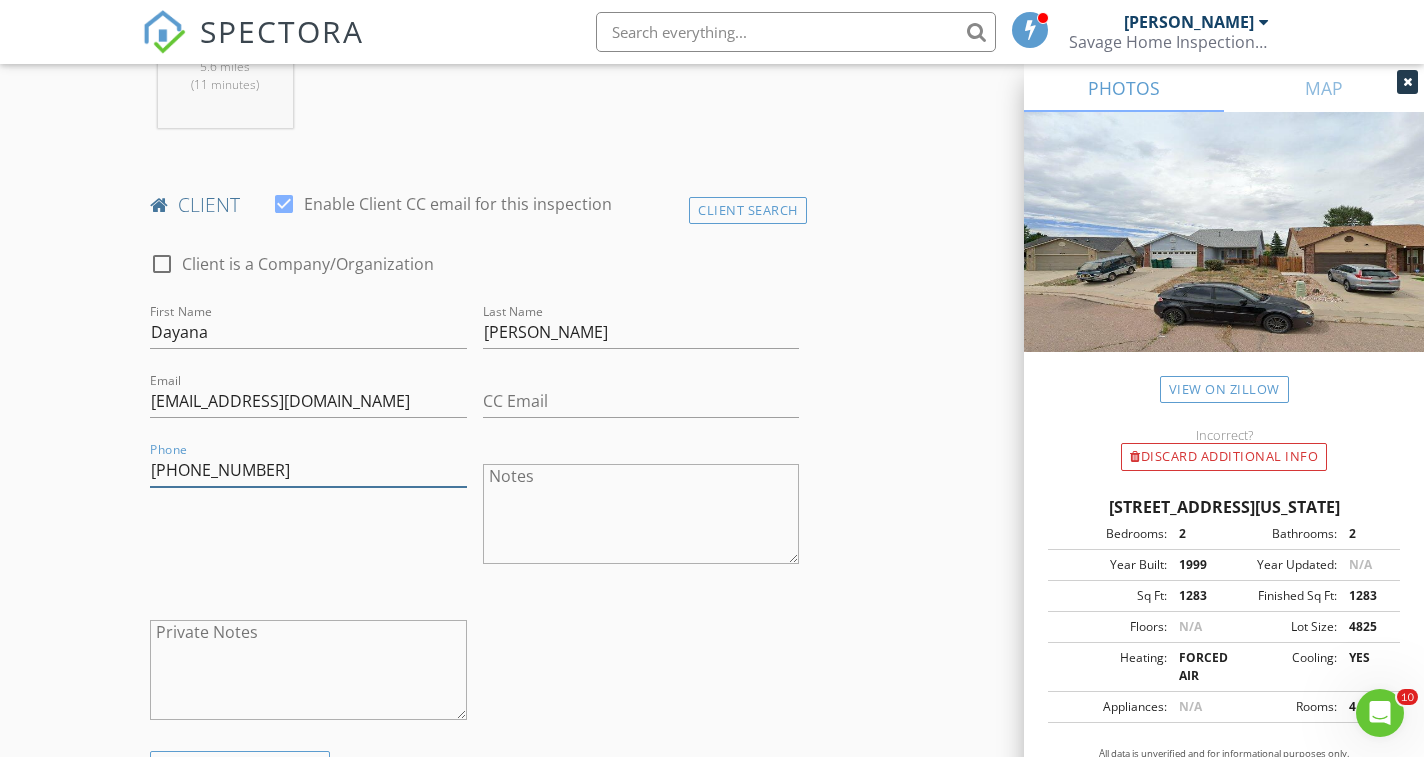 type on "[PHONE_NUMBER]" 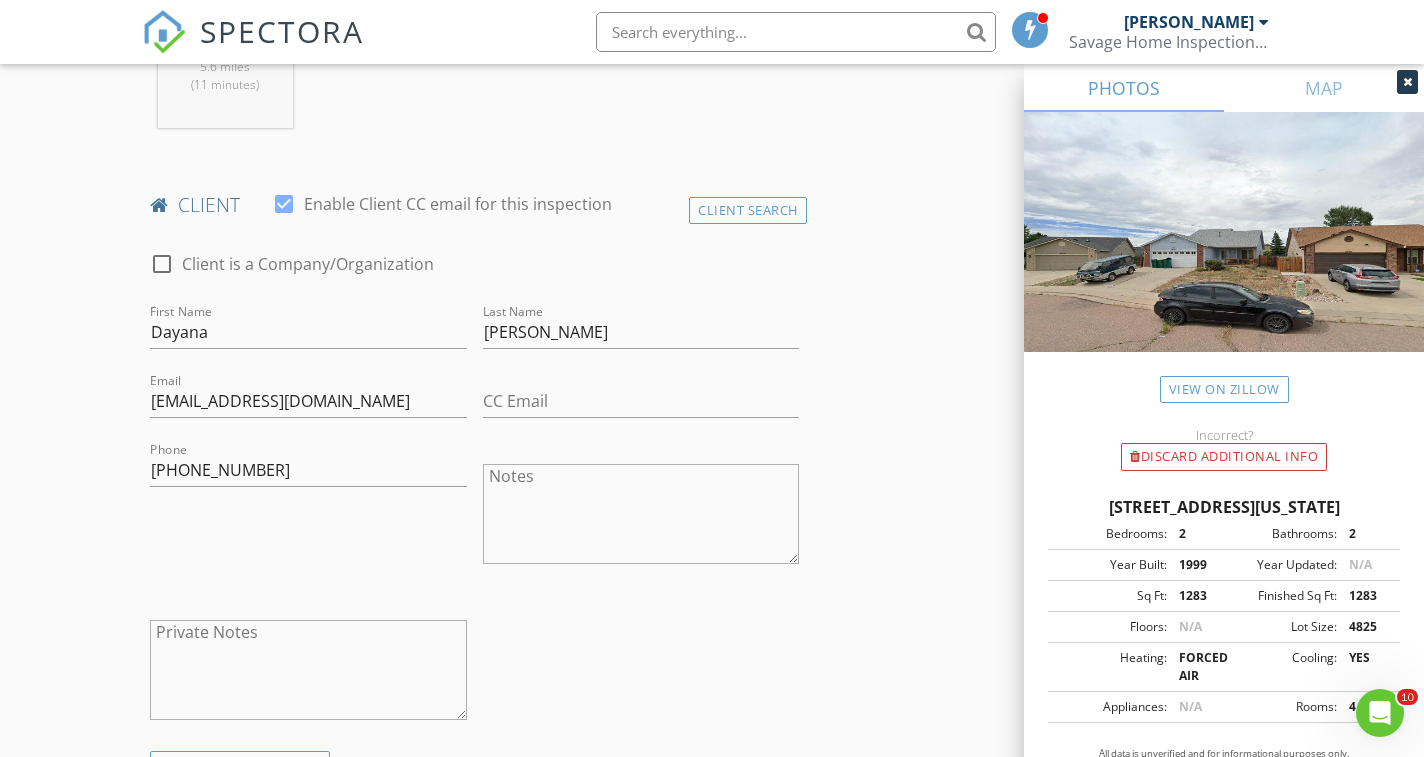 click on "New Inspection
Click here to use the New Order Form
INSPECTOR(S)
check_box   [PERSON_NAME]   PRIMARY   [PERSON_NAME] arrow_drop_down   check_box_outline_blank [PERSON_NAME] specifically requested
Date/Time
[DATE] 2:00 PM
Location
Address Search       Address [STREET_ADDRESS][US_STATE][US_STATE]   County El Paso     Square Feet 1283   Year Built 1999   Foundation arrow_drop_down     [PERSON_NAME]     5.6 miles     (11 minutes)
client
check_box Enable Client CC email for this inspection   Client Search     check_box_outline_blank Client is a Company/Organization     First Name Dayana   Last Name [PERSON_NAME]   Email [EMAIL_ADDRESS][DOMAIN_NAME]   CC Email   Phone [PHONE_NUMBER]           Notes   Private Notes
ADD ADDITIONAL client
SERVICES" at bounding box center (712, 991) 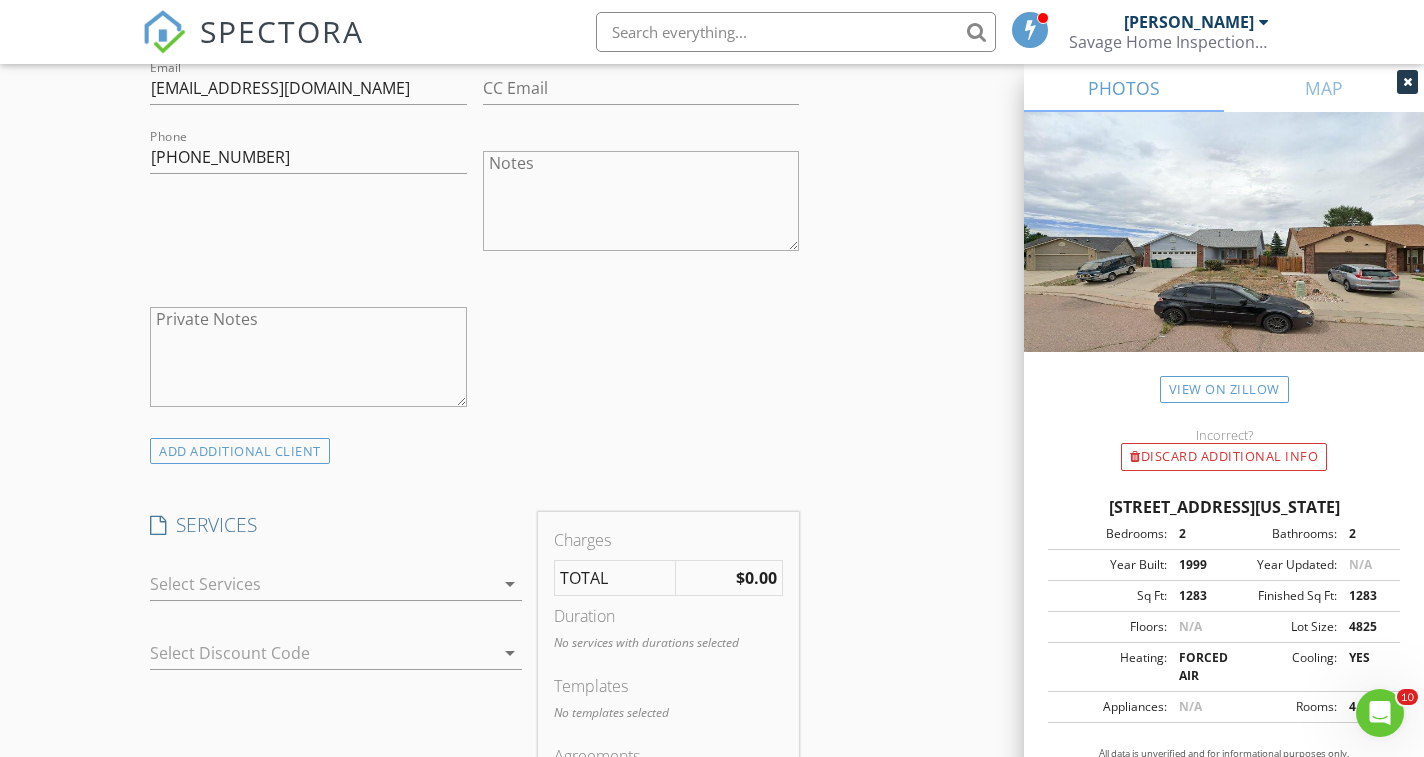 scroll, scrollTop: 1218, scrollLeft: 0, axis: vertical 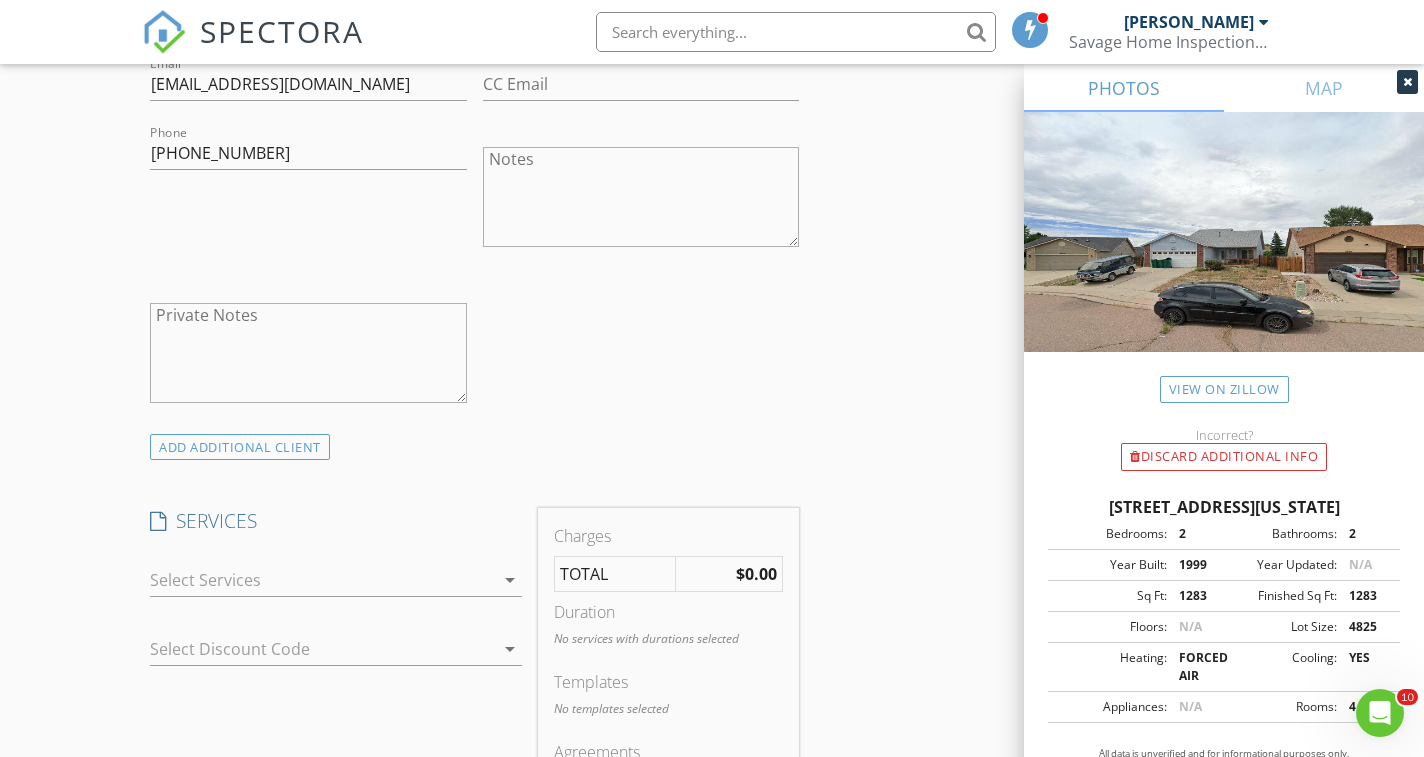 click at bounding box center [322, 580] 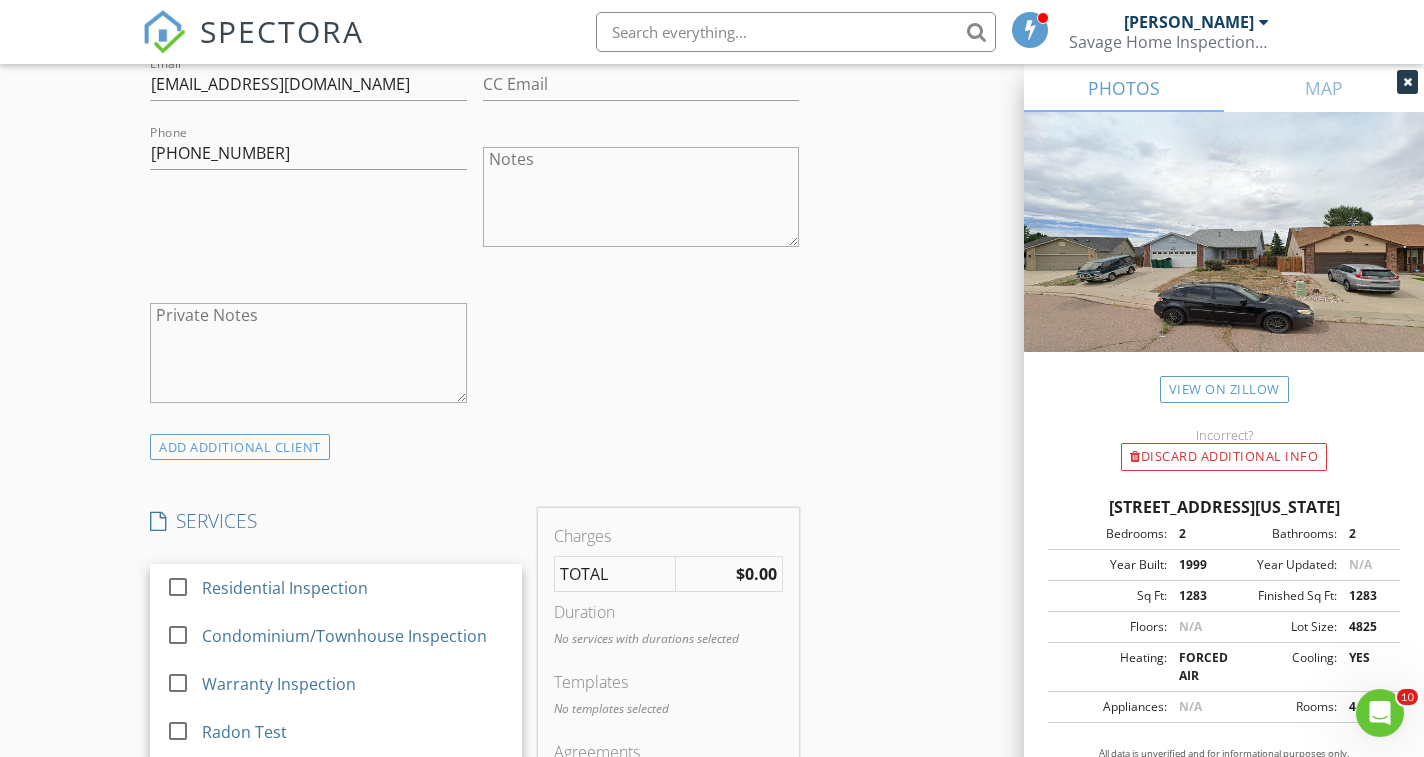 click on "check_box_outline_blank" at bounding box center [182, 591] 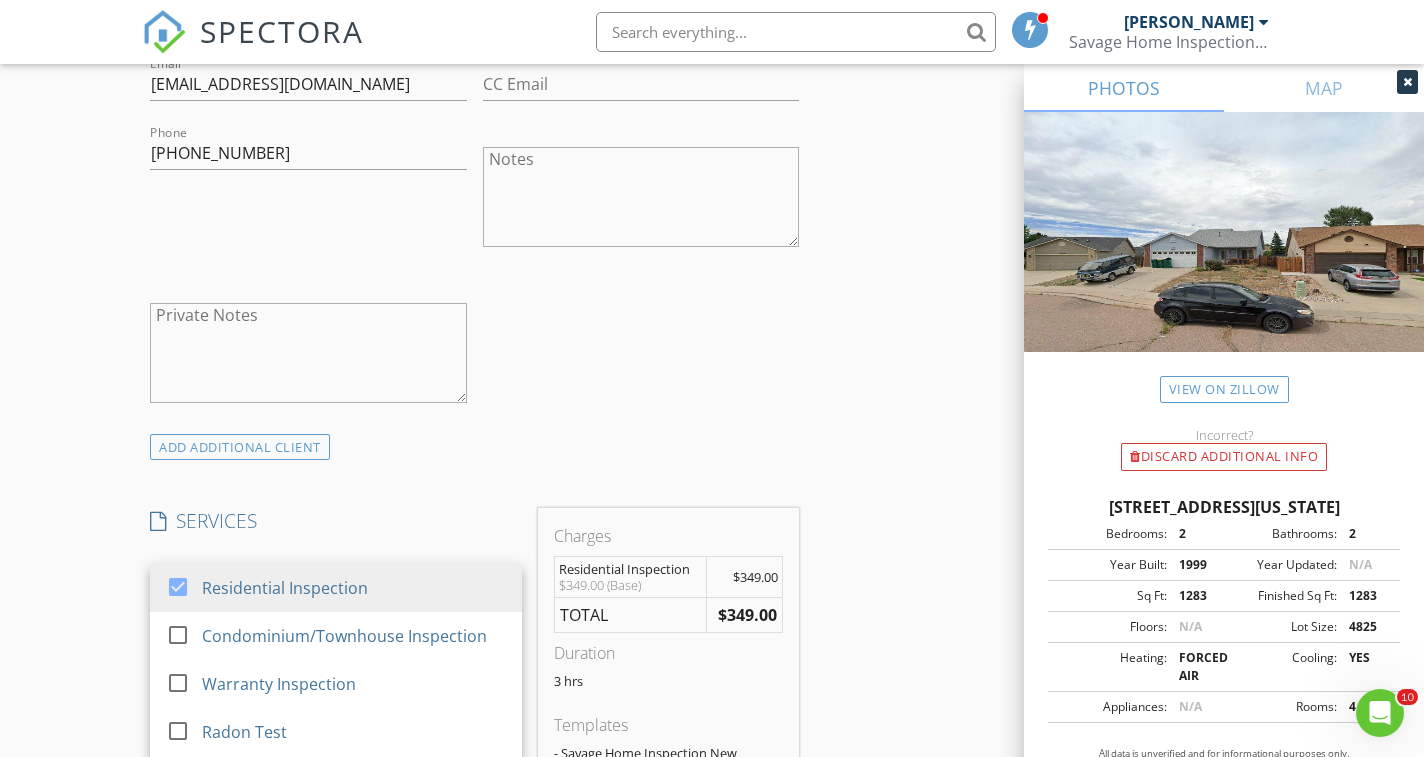 click on "New Inspection
Click here to use the New Order Form
INSPECTOR(S)
check_box   [PERSON_NAME]   PRIMARY   [PERSON_NAME] arrow_drop_down   check_box_outline_blank [PERSON_NAME] specifically requested
Date/Time
[DATE] 2:00 PM
Location
Address Search       Address [STREET_ADDRESS][US_STATE][US_STATE]   County El Paso     Square Feet 1283   Year Built 1999   Foundation arrow_drop_down     [PERSON_NAME]     5.6 miles     (11 minutes)
client
check_box Enable Client CC email for this inspection   Client Search     check_box_outline_blank Client is a Company/Organization     First Name Dayana   Last Name [PERSON_NAME]   Email [EMAIL_ADDRESS][DOMAIN_NAME]   CC Email   Phone [PHONE_NUMBER]           Notes   Private Notes
ADD ADDITIONAL client
SERVICES" at bounding box center (712, 681) 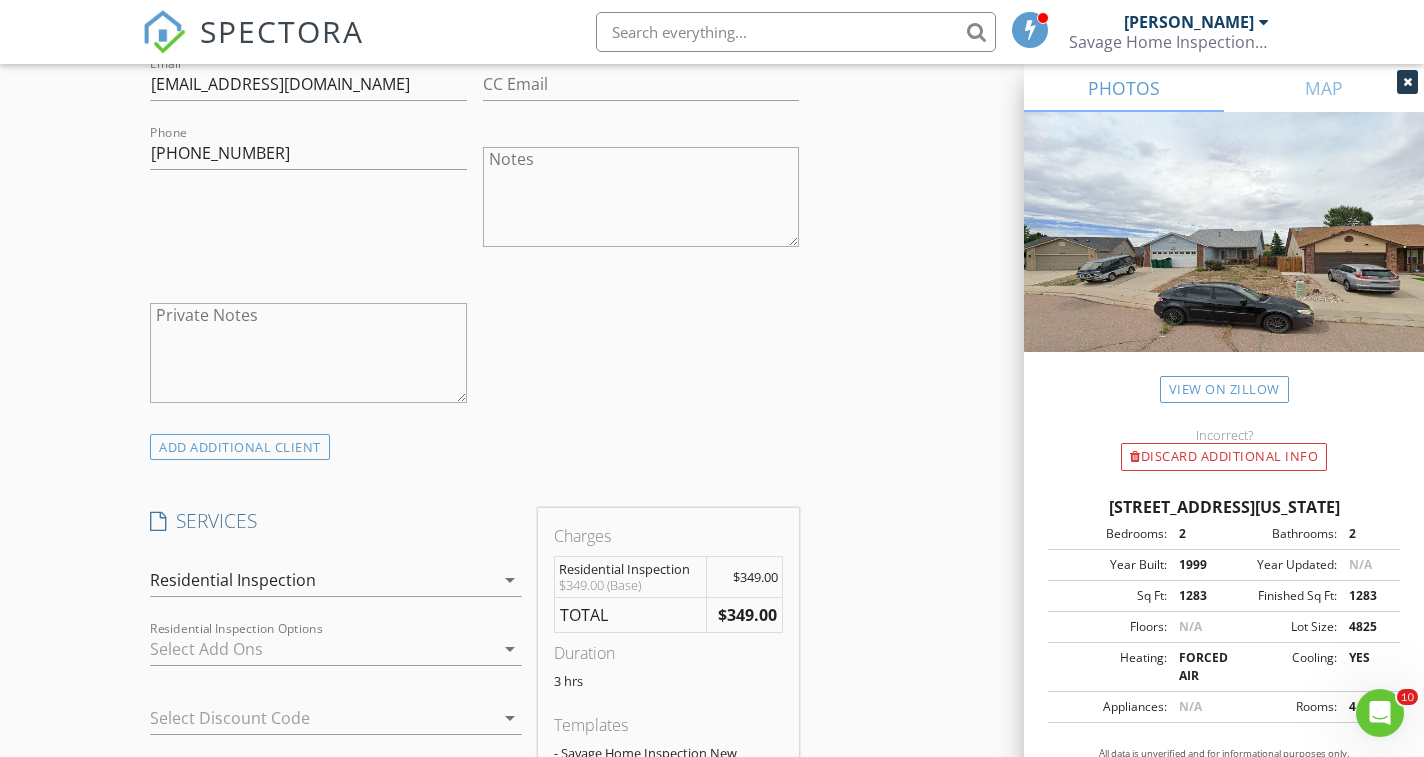 click at bounding box center [322, 649] 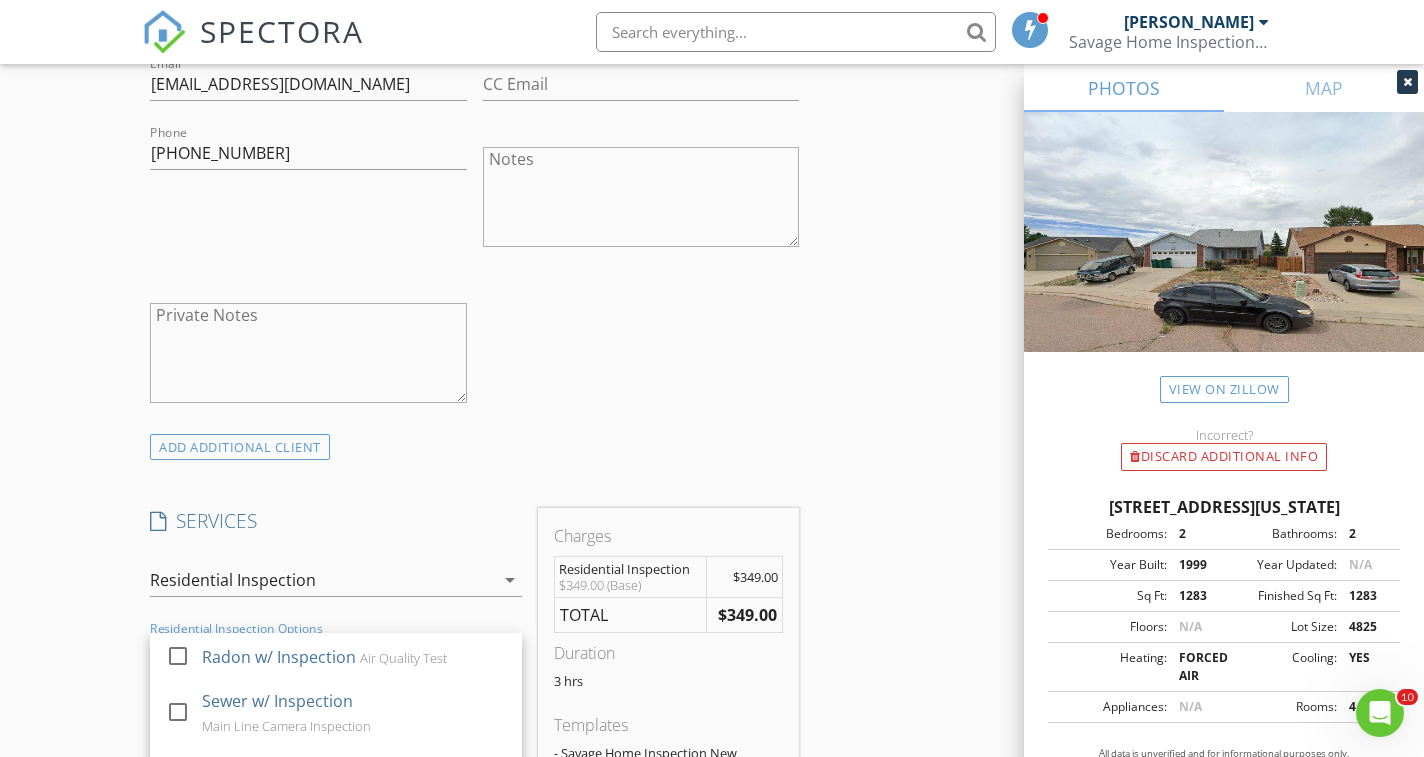 click at bounding box center [178, 656] 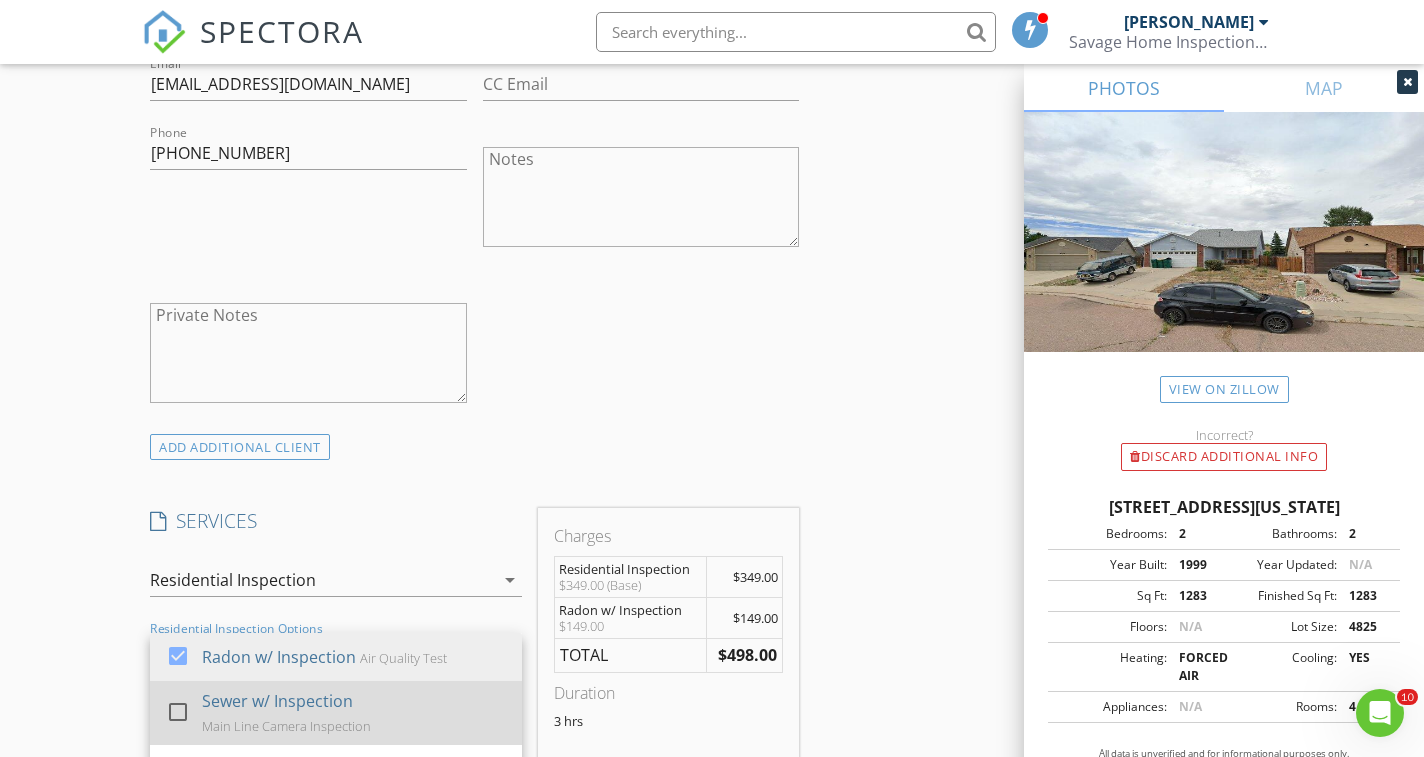 click at bounding box center (178, 712) 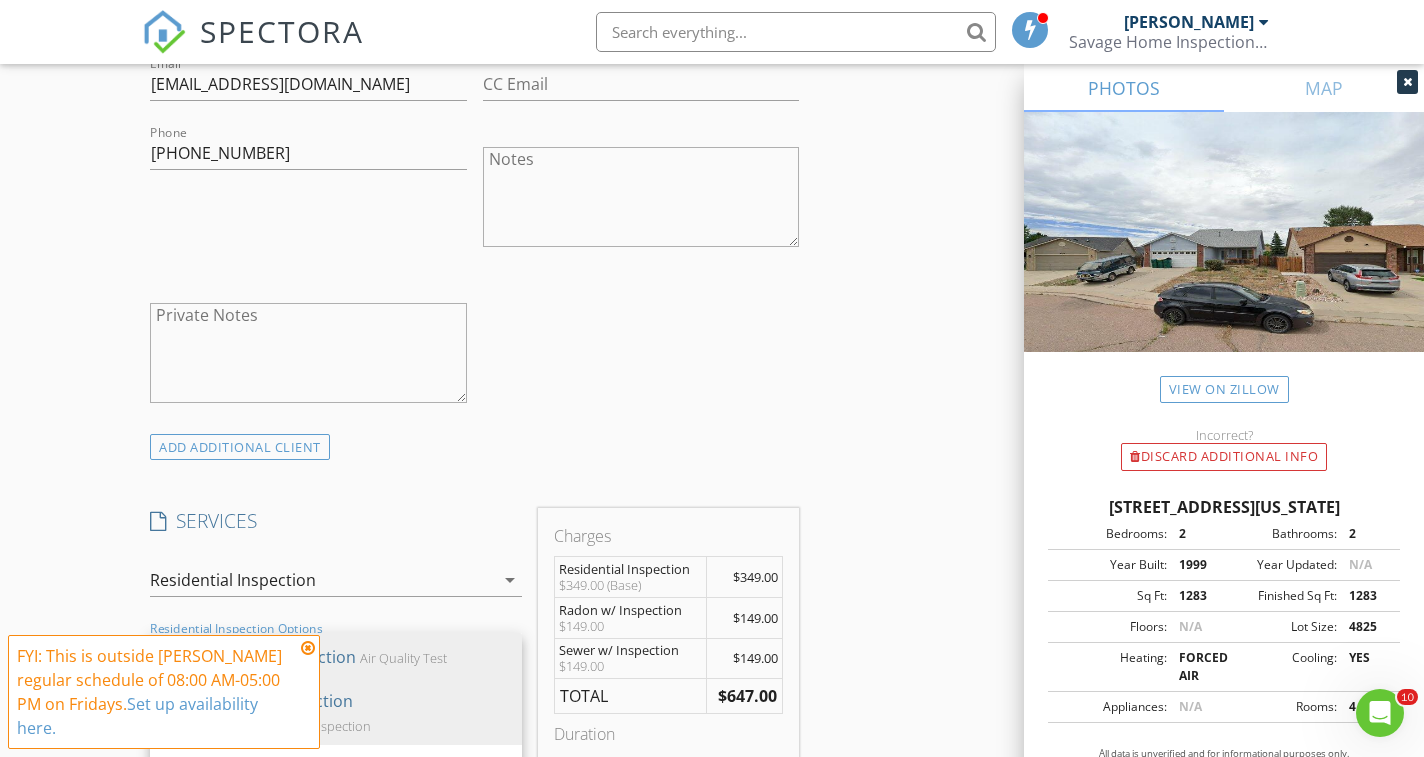 click on "FYI: This is outside [PERSON_NAME] regular schedule of 08:00 AM-05:00 PM on Fridays.  Set up availability here." at bounding box center [164, 692] 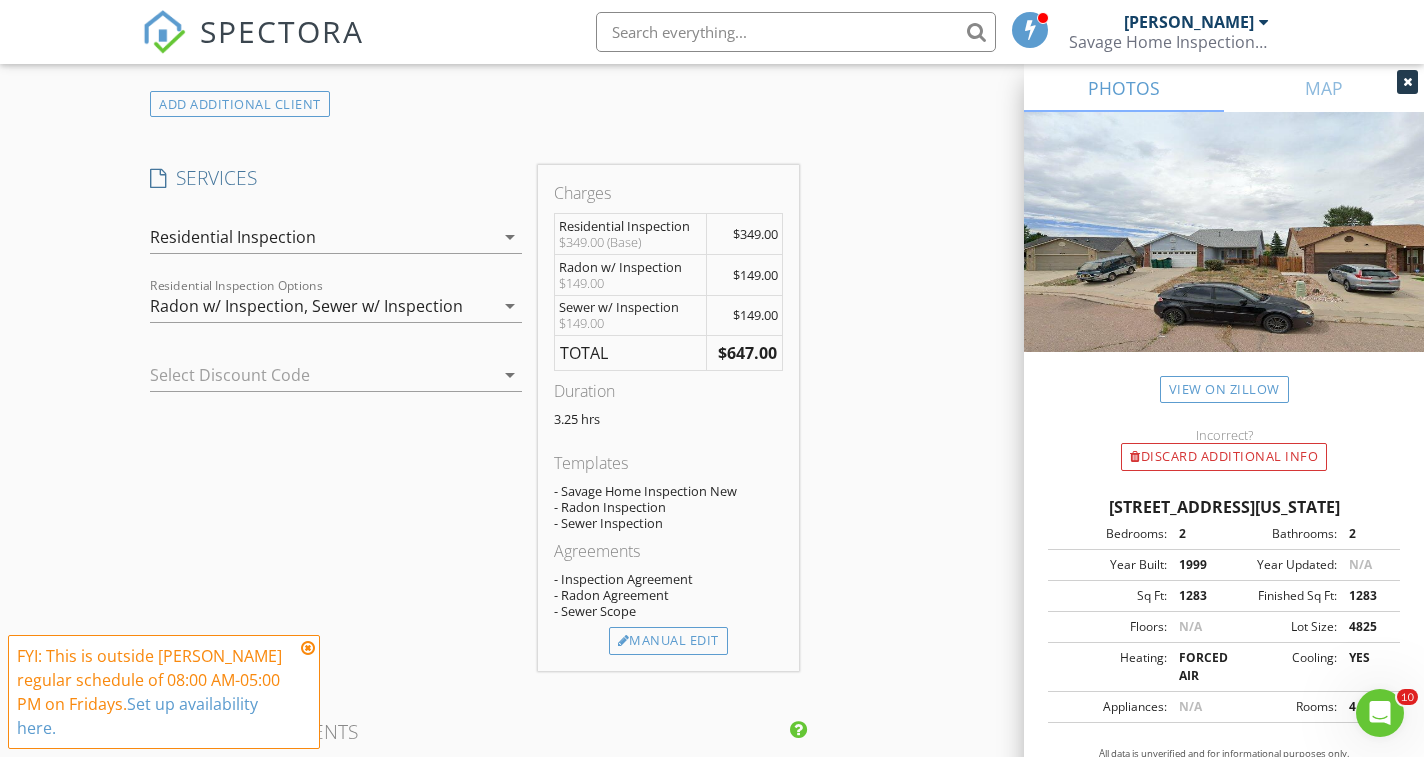 scroll, scrollTop: 1561, scrollLeft: 0, axis: vertical 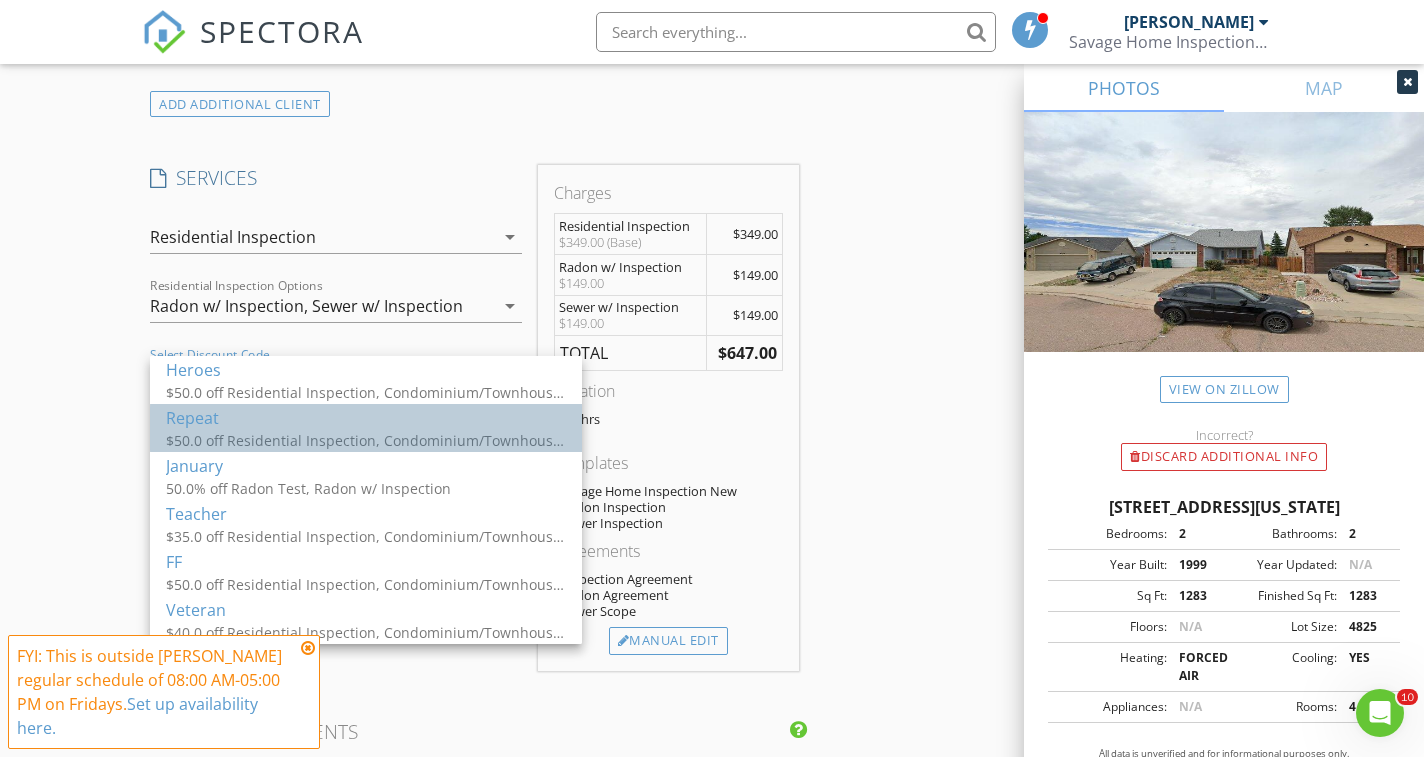 click on "Repeat" at bounding box center (366, 418) 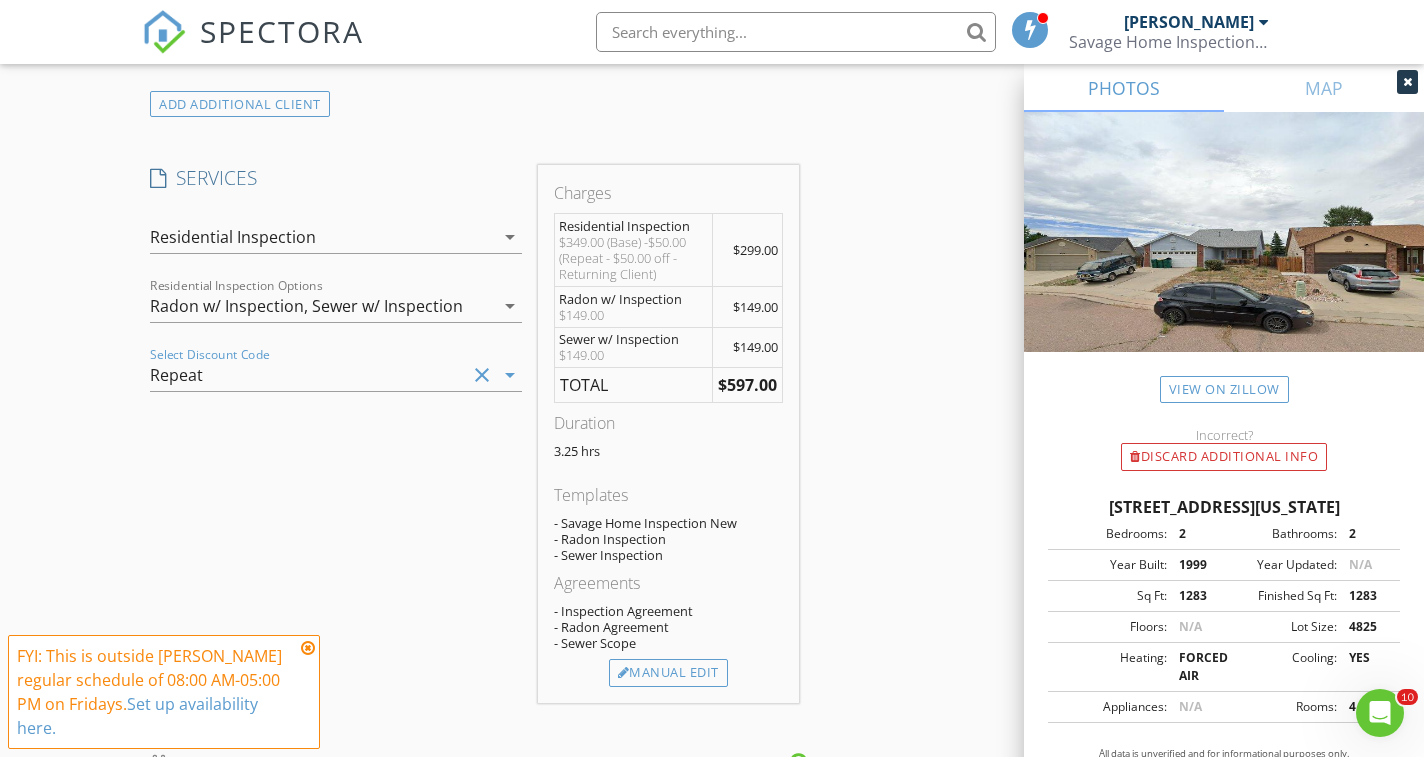 click on "New Inspection
Click here to use the New Order Form
INSPECTOR(S)
check_box   [PERSON_NAME]   PRIMARY   [PERSON_NAME] arrow_drop_down   check_box_outline_blank [PERSON_NAME] specifically requested
Date/Time
[DATE] 2:00 PM
Location
Address Search       Address [STREET_ADDRESS][US_STATE][US_STATE]   County El Paso     Square Feet 1283   Year Built 1999   Foundation arrow_drop_down     [PERSON_NAME]     5.6 miles     (11 minutes)
client
check_box Enable Client CC email for this inspection   Client Search     check_box_outline_blank Client is a Company/Organization     First Name Dayana   Last Name [PERSON_NAME]   Email [EMAIL_ADDRESS][DOMAIN_NAME]   CC Email   Phone [PHONE_NUMBER]           Notes   Private Notes
ADD ADDITIONAL client
SERVICES" at bounding box center (712, 427) 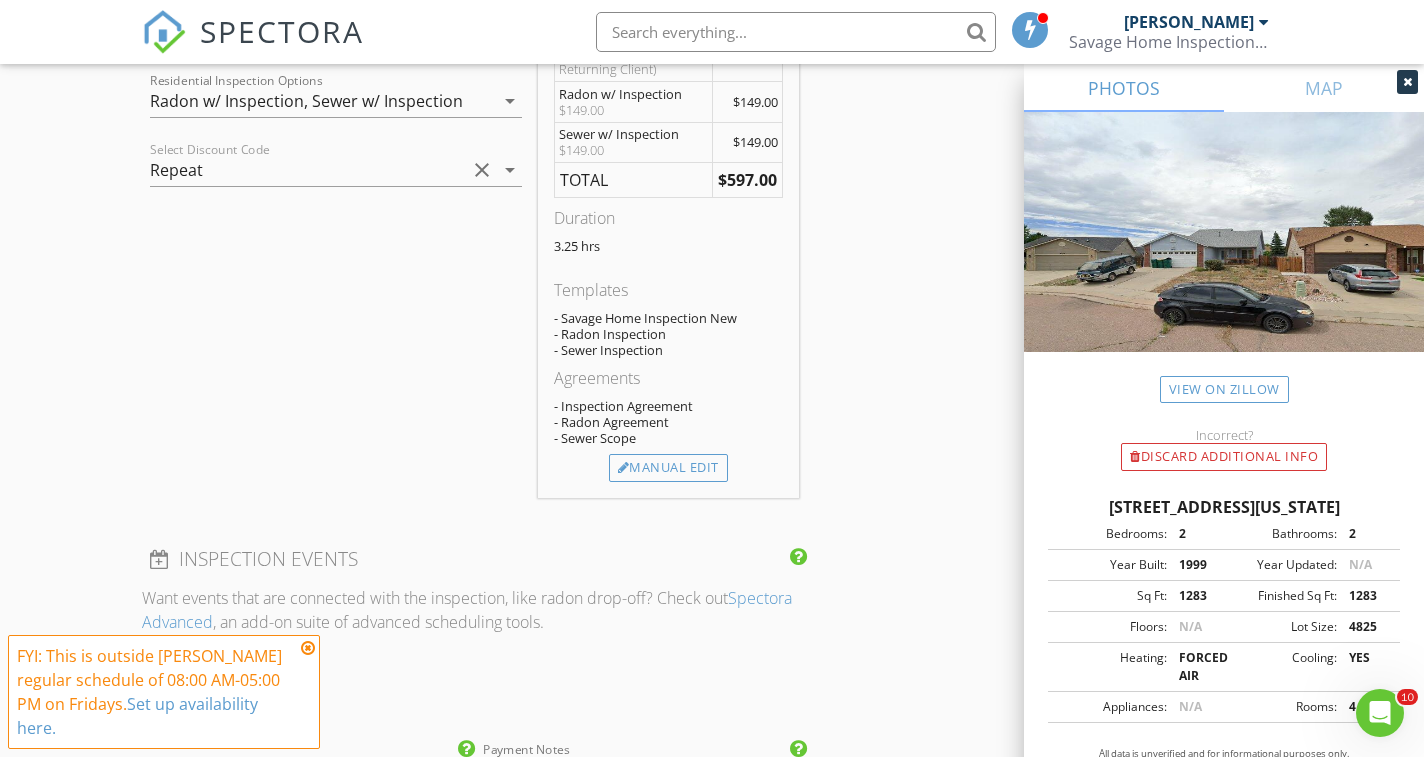 scroll, scrollTop: 1765, scrollLeft: 0, axis: vertical 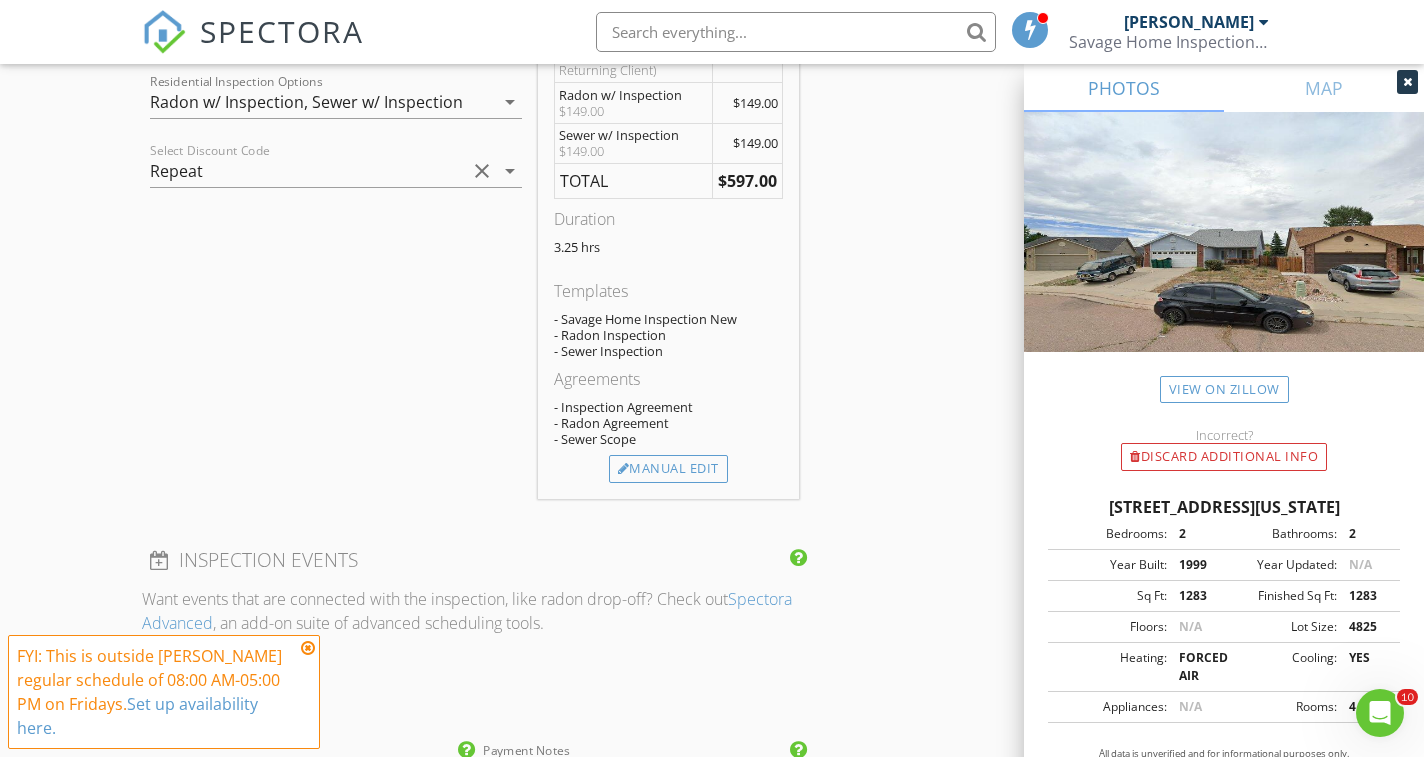 click at bounding box center (308, 648) 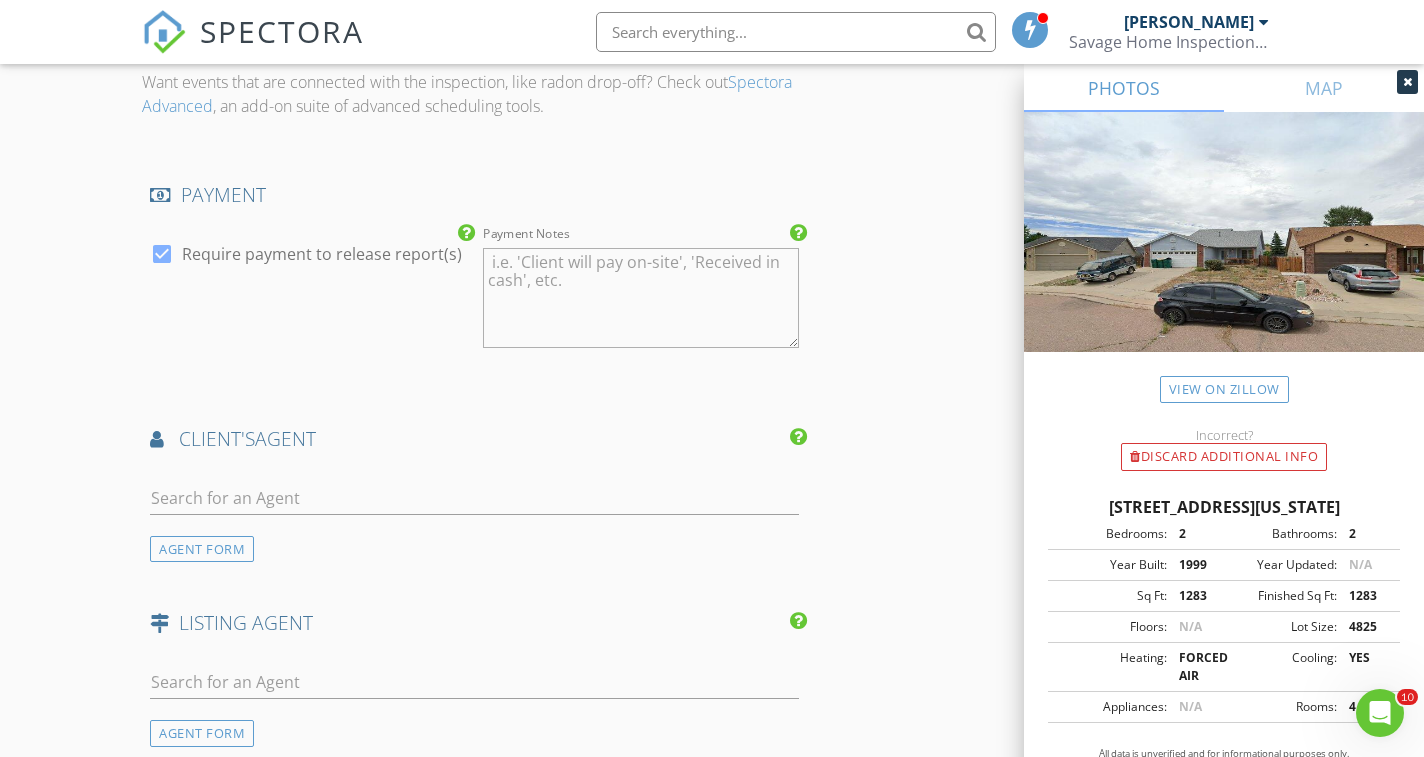 scroll, scrollTop: 2284, scrollLeft: 0, axis: vertical 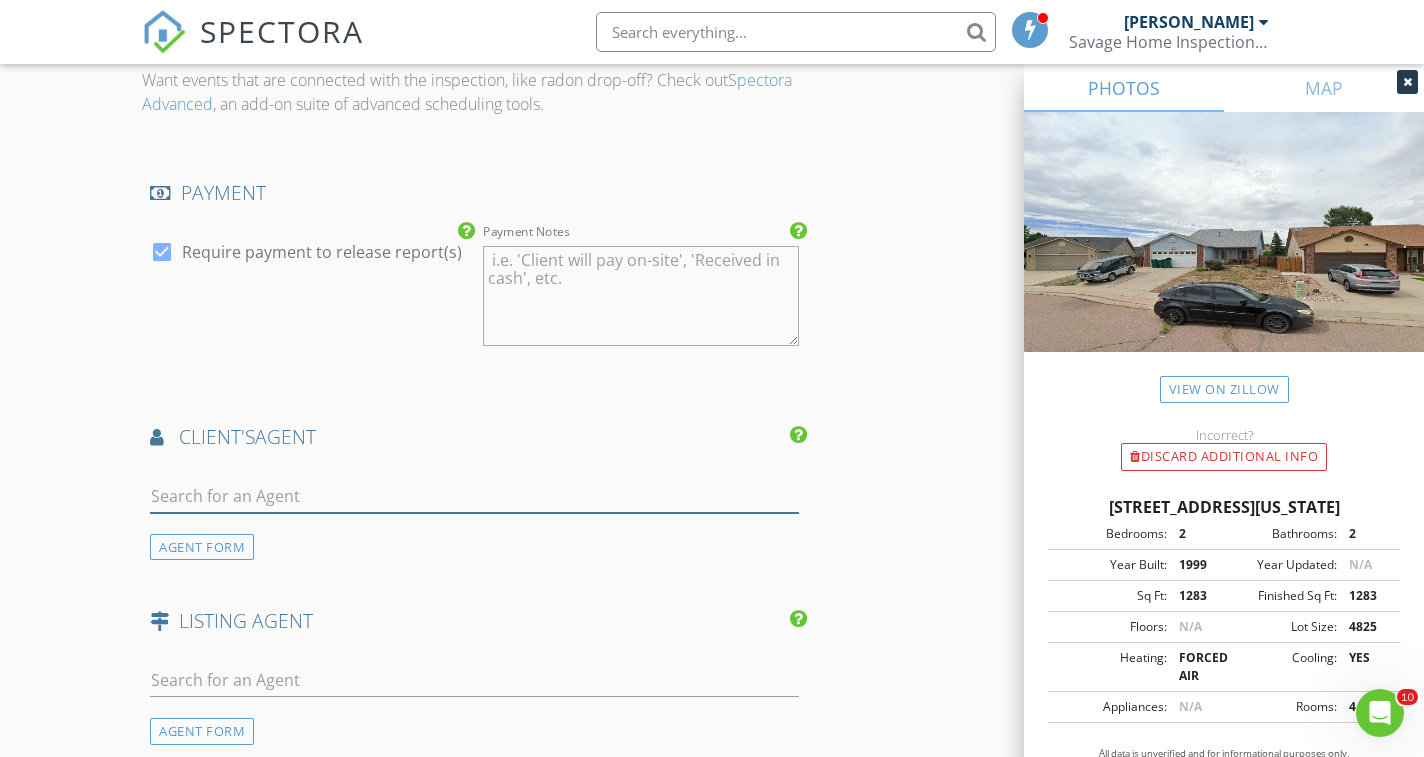 click at bounding box center [474, 496] 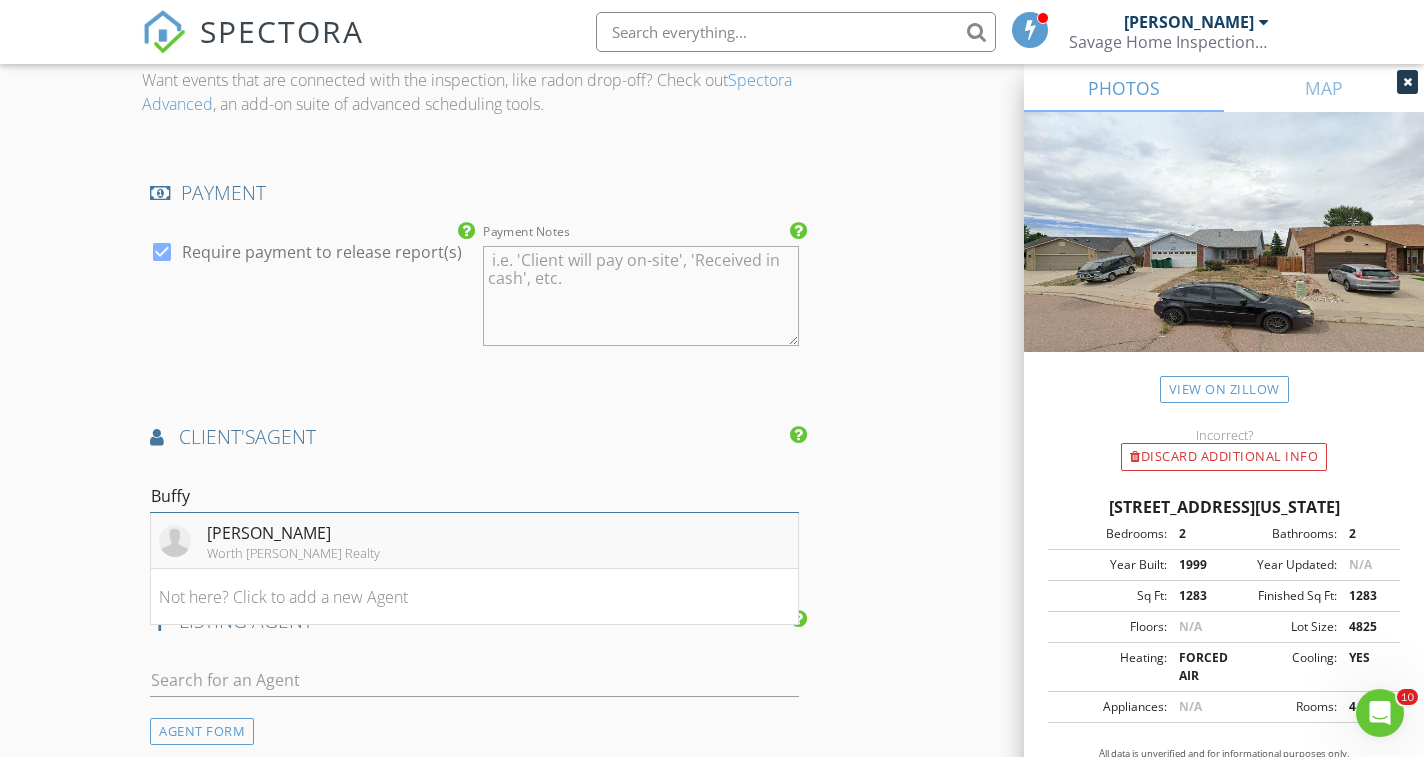 type on "Buffy" 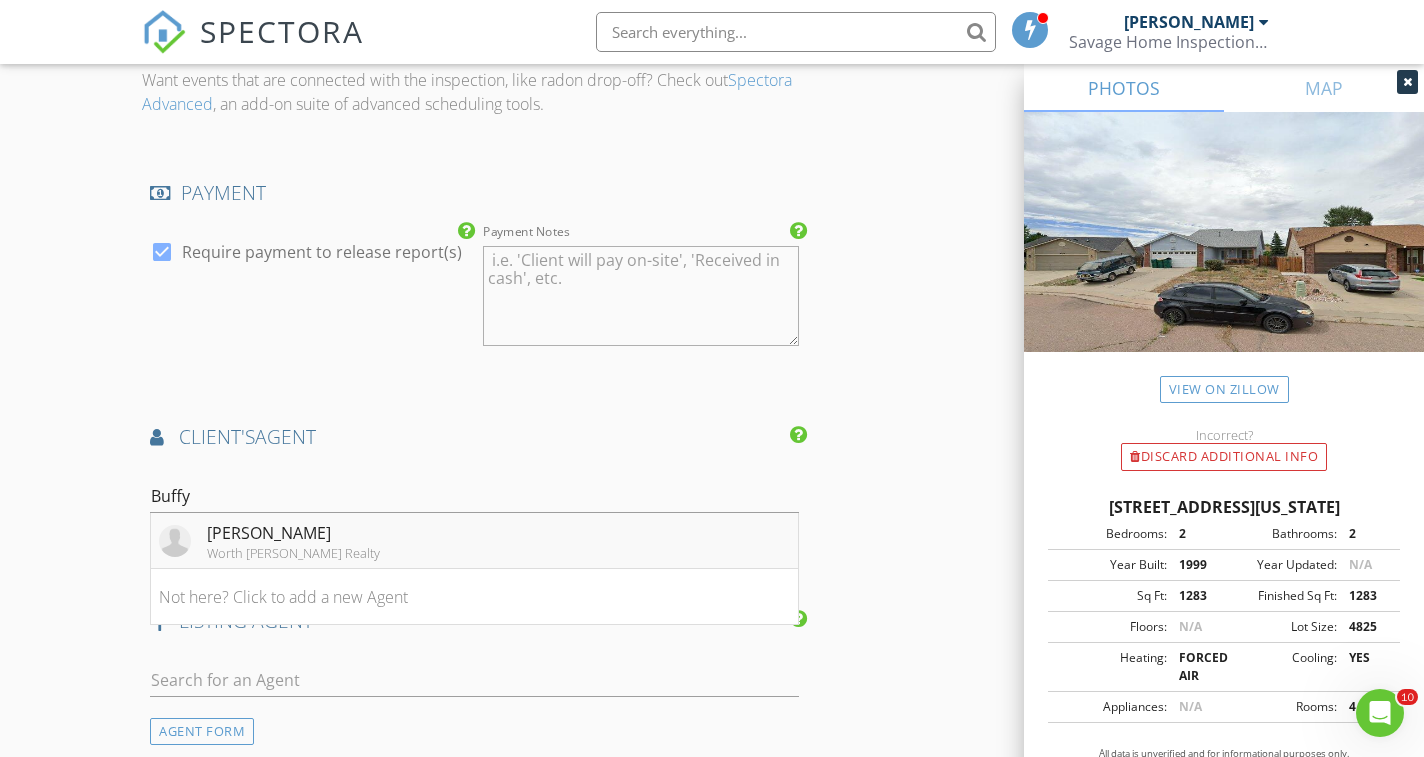 click on "[PERSON_NAME]" at bounding box center (293, 533) 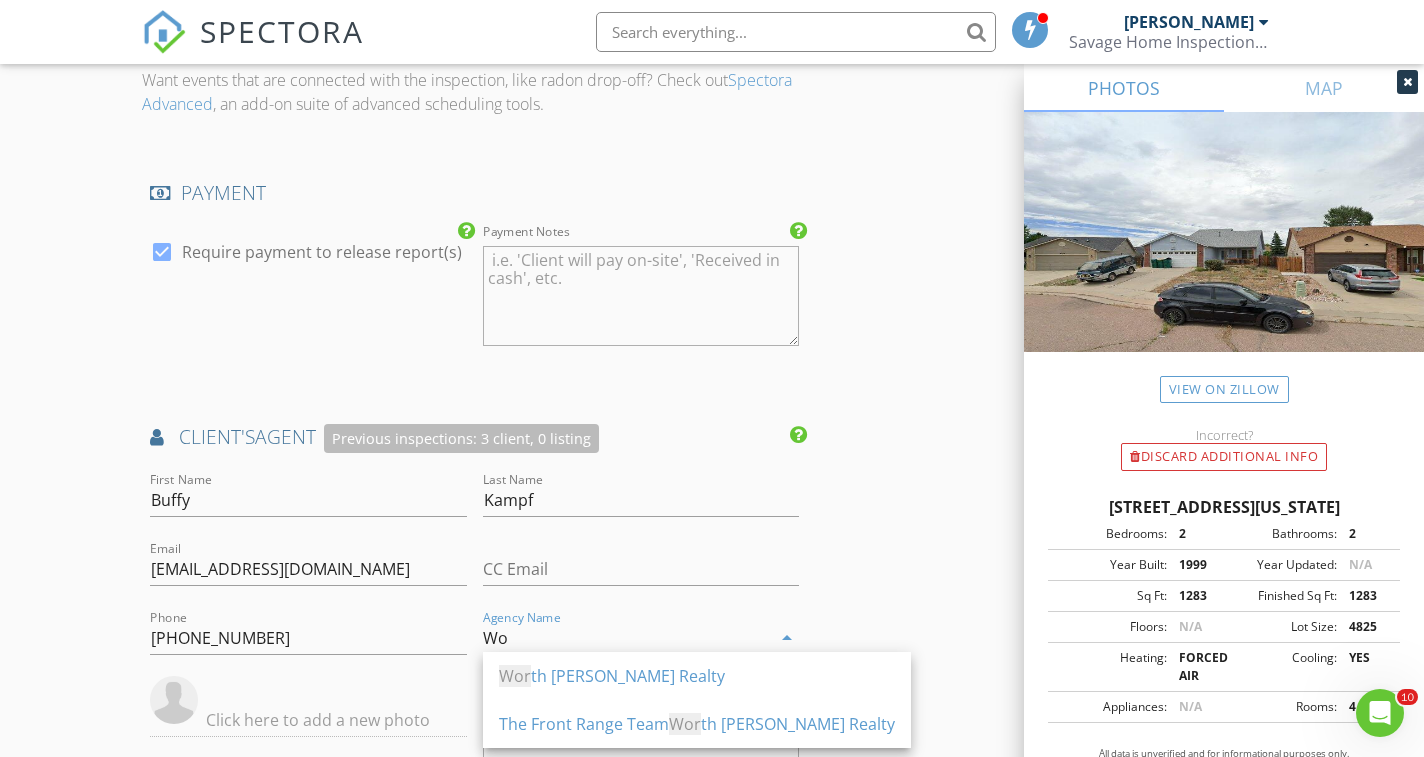 type on "W" 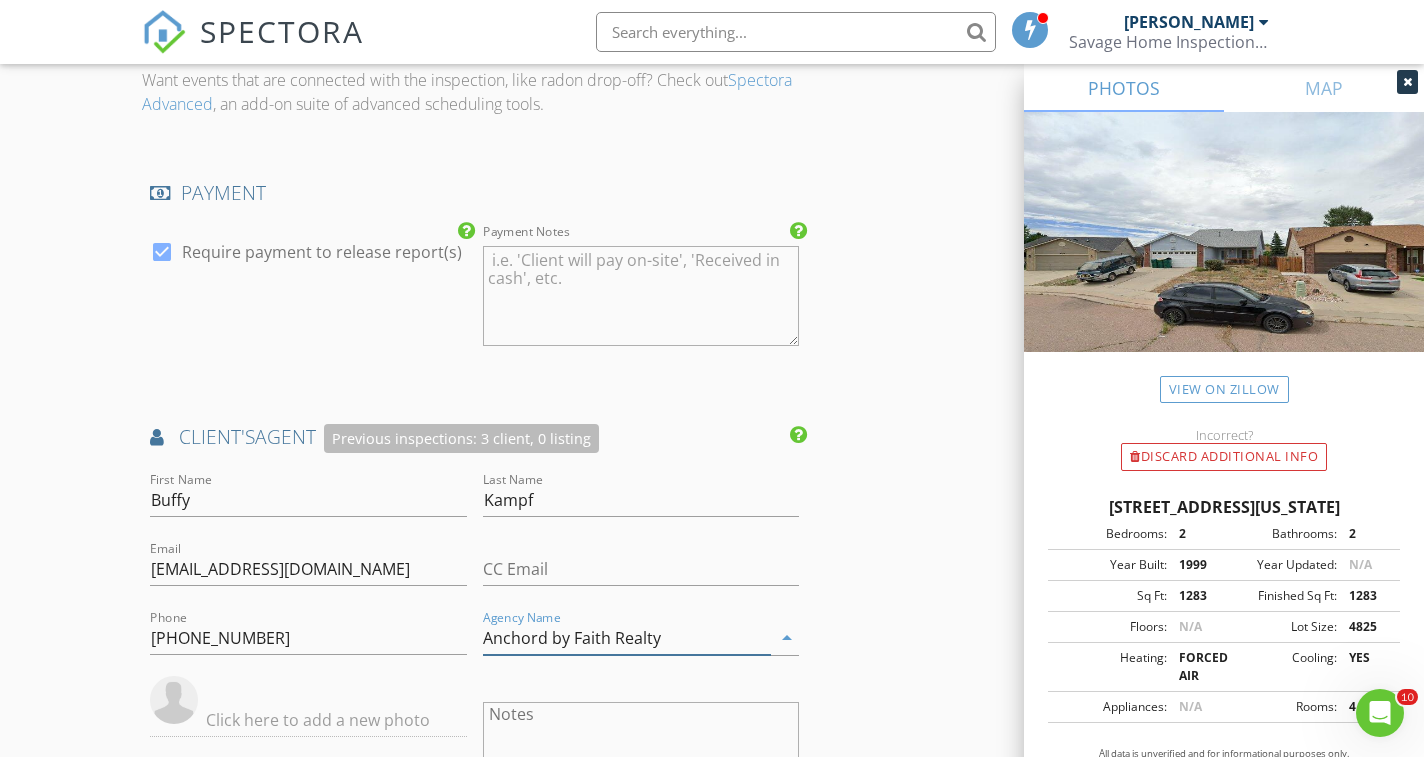 click on "Anchord by Faith Realty" at bounding box center [627, 638] 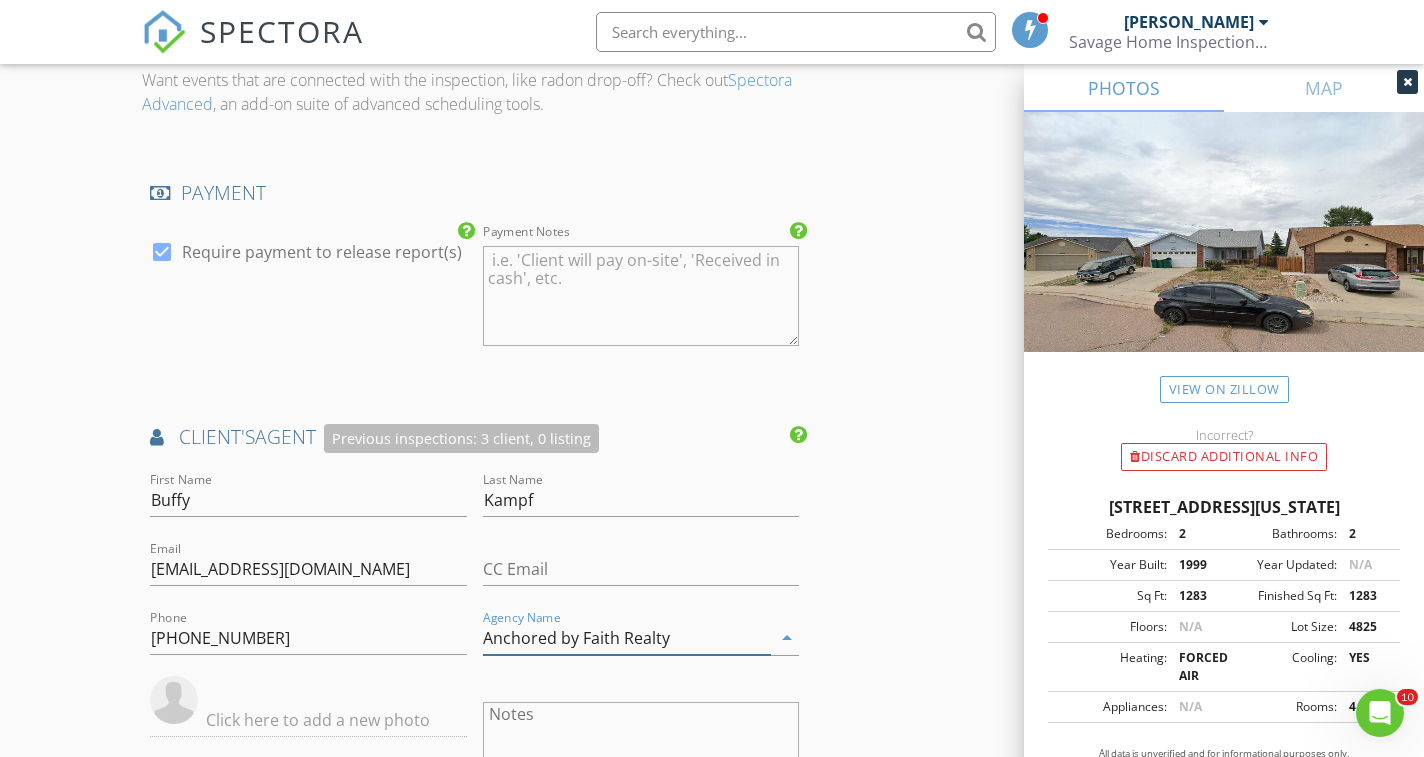 type on "Anchored by Faith Realty" 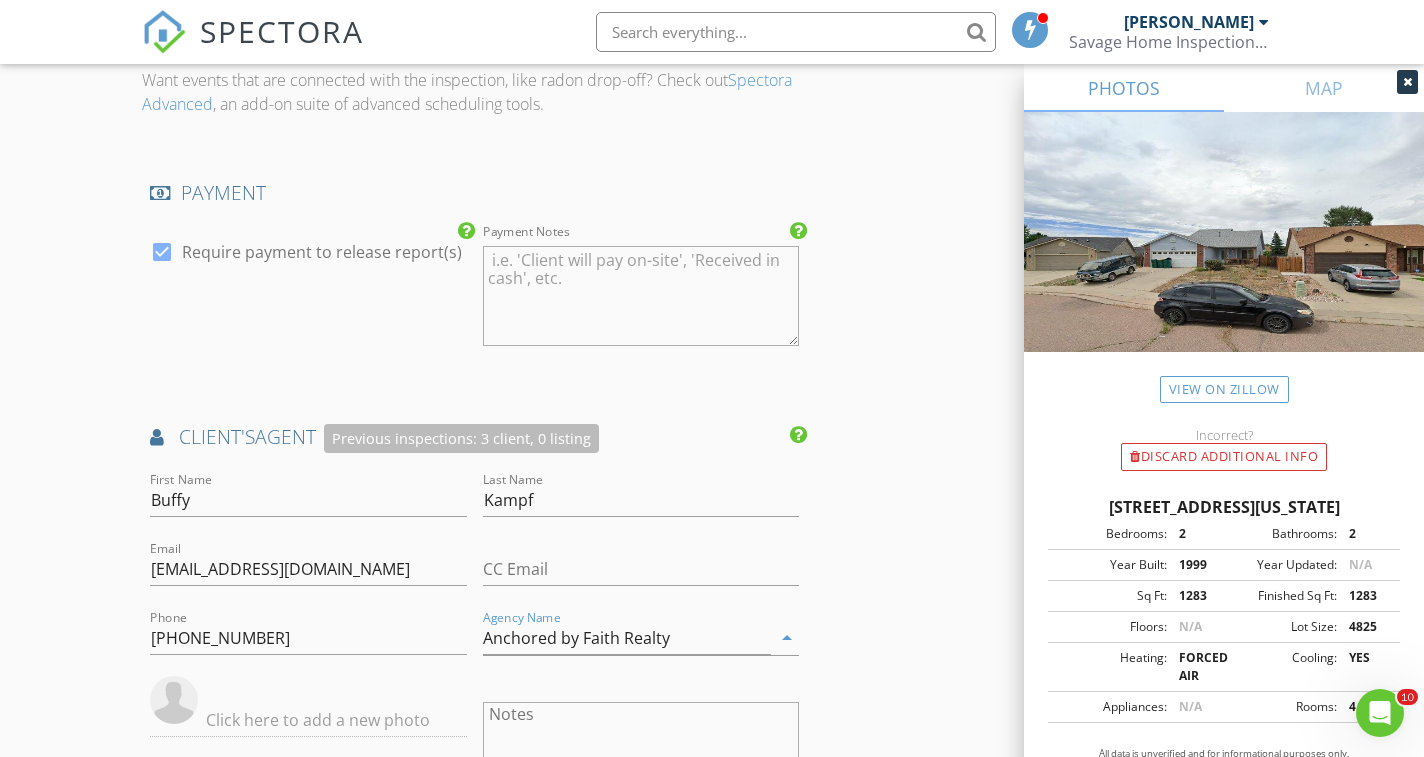 click on "New Inspection
Click here to use the New Order Form
INSPECTOR(S)
check_box   [PERSON_NAME]   PRIMARY   [PERSON_NAME] arrow_drop_down   check_box_outline_blank [PERSON_NAME] specifically requested
Date/Time
[DATE] 2:00 PM
Location
Address Search       Address [STREET_ADDRESS][US_STATE][US_STATE]   County El Paso     Square Feet 1283   Year Built 1999   Foundation arrow_drop_down     [PERSON_NAME]     5.6 miles     (11 minutes)
client
check_box Enable Client CC email for this inspection   Client Search     check_box_outline_blank Client is a Company/Organization     First Name Dayana   Last Name [PERSON_NAME]   Email [EMAIL_ADDRESS][DOMAIN_NAME]   CC Email   Phone [PHONE_NUMBER]           Notes   Private Notes
ADD ADDITIONAL client
SERVICES" at bounding box center [712, -69] 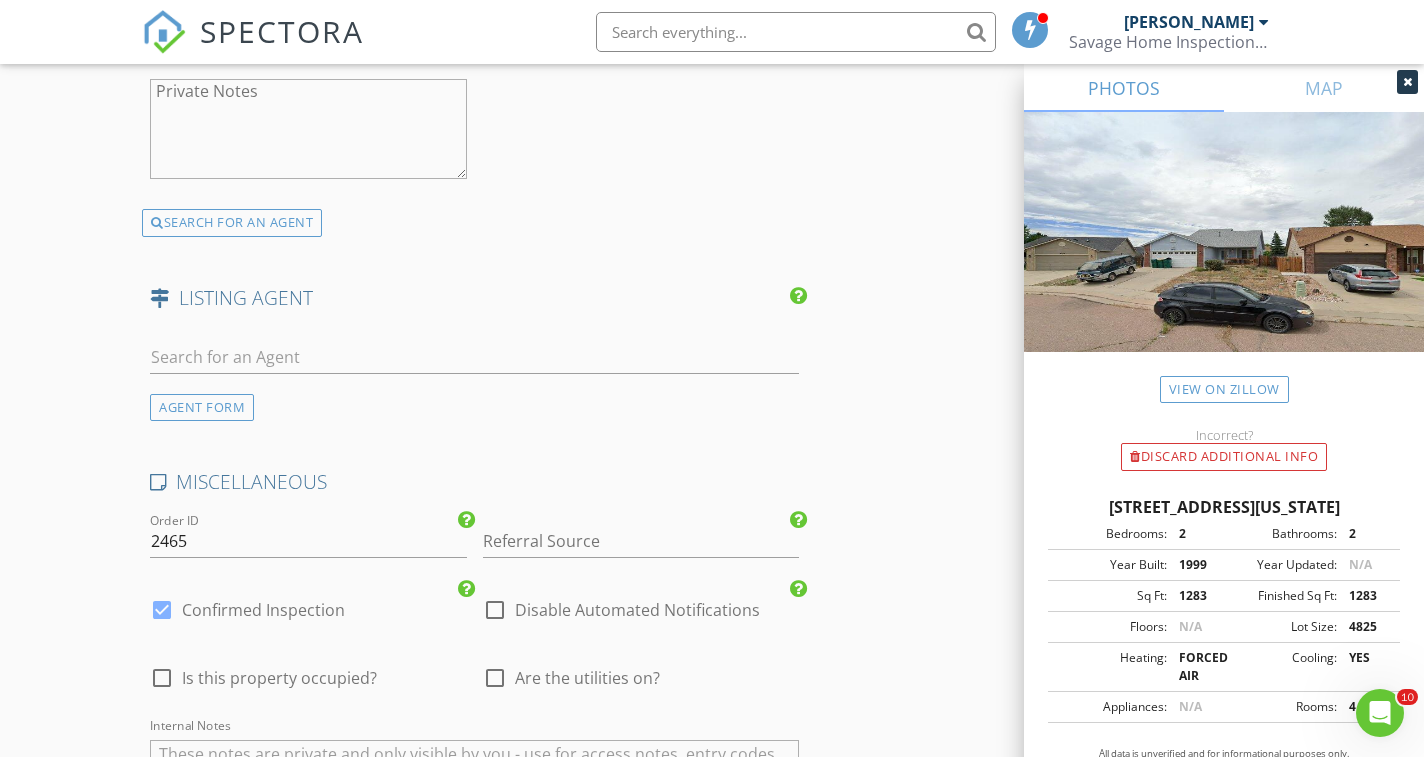scroll, scrollTop: 3065, scrollLeft: 0, axis: vertical 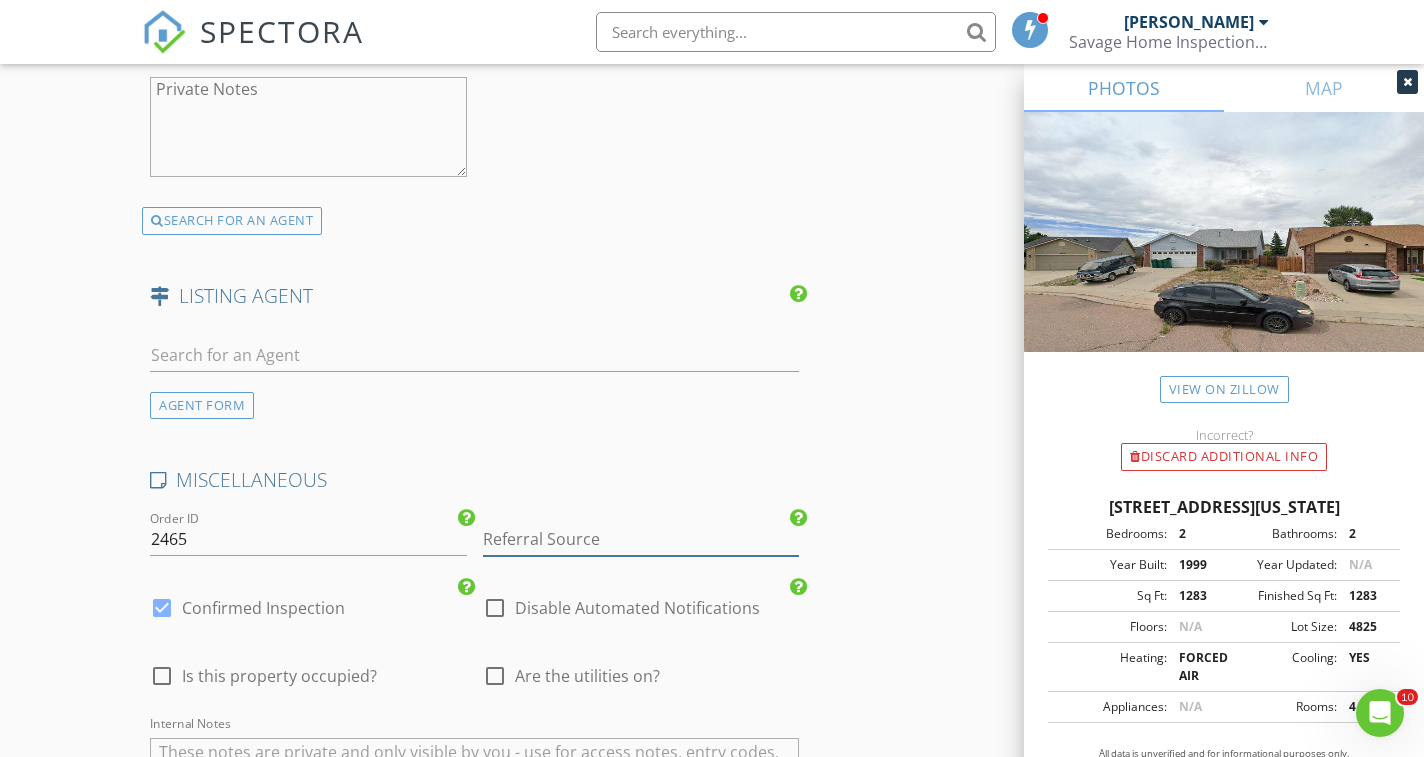 click at bounding box center [641, 539] 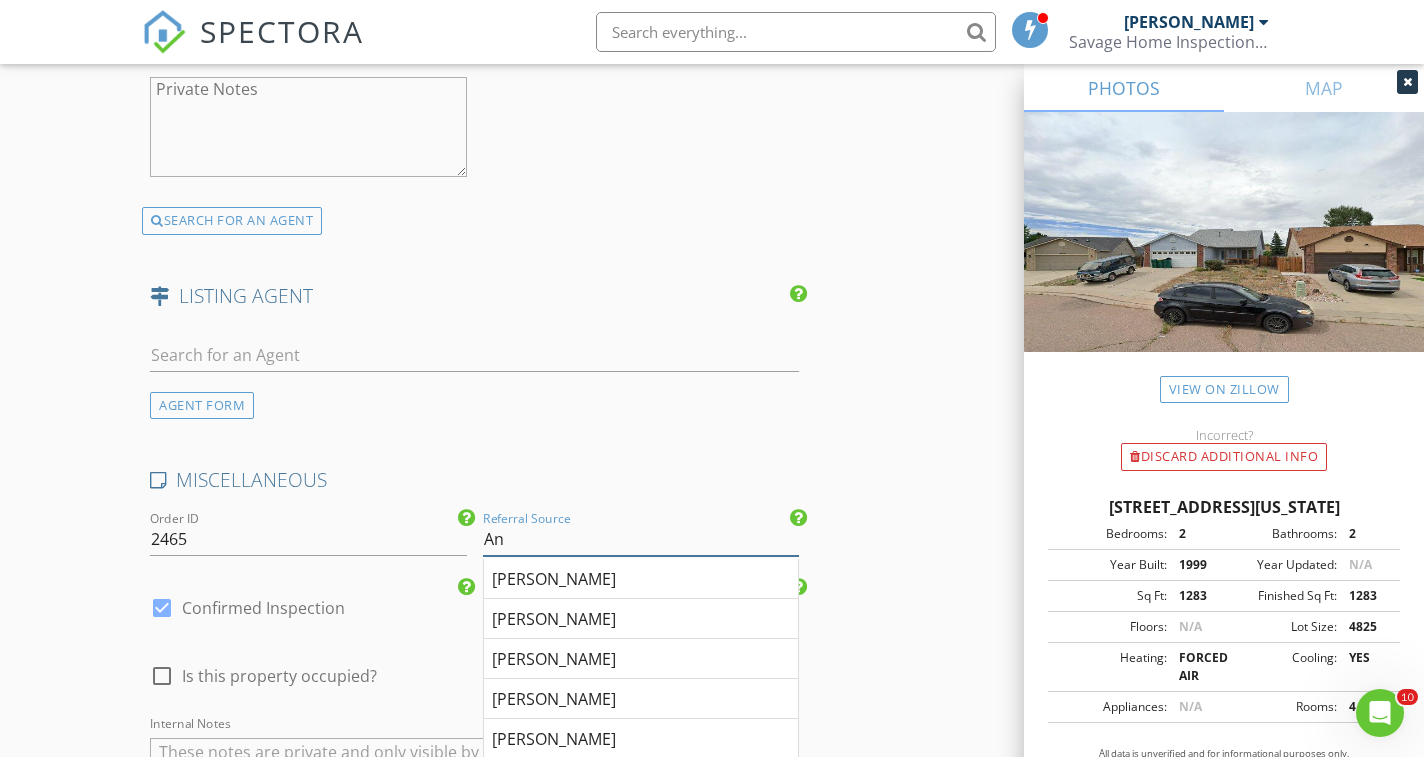 type on "A" 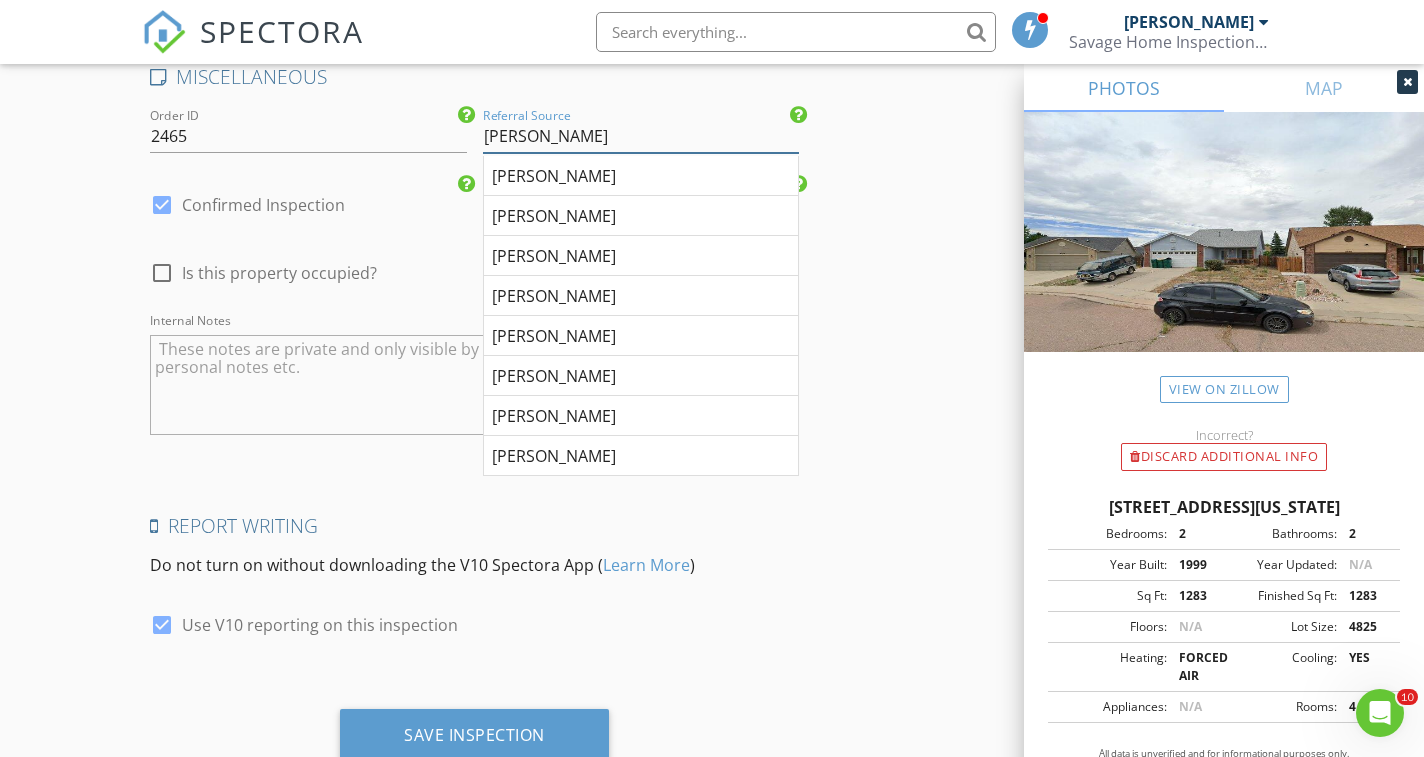 scroll, scrollTop: 3518, scrollLeft: 0, axis: vertical 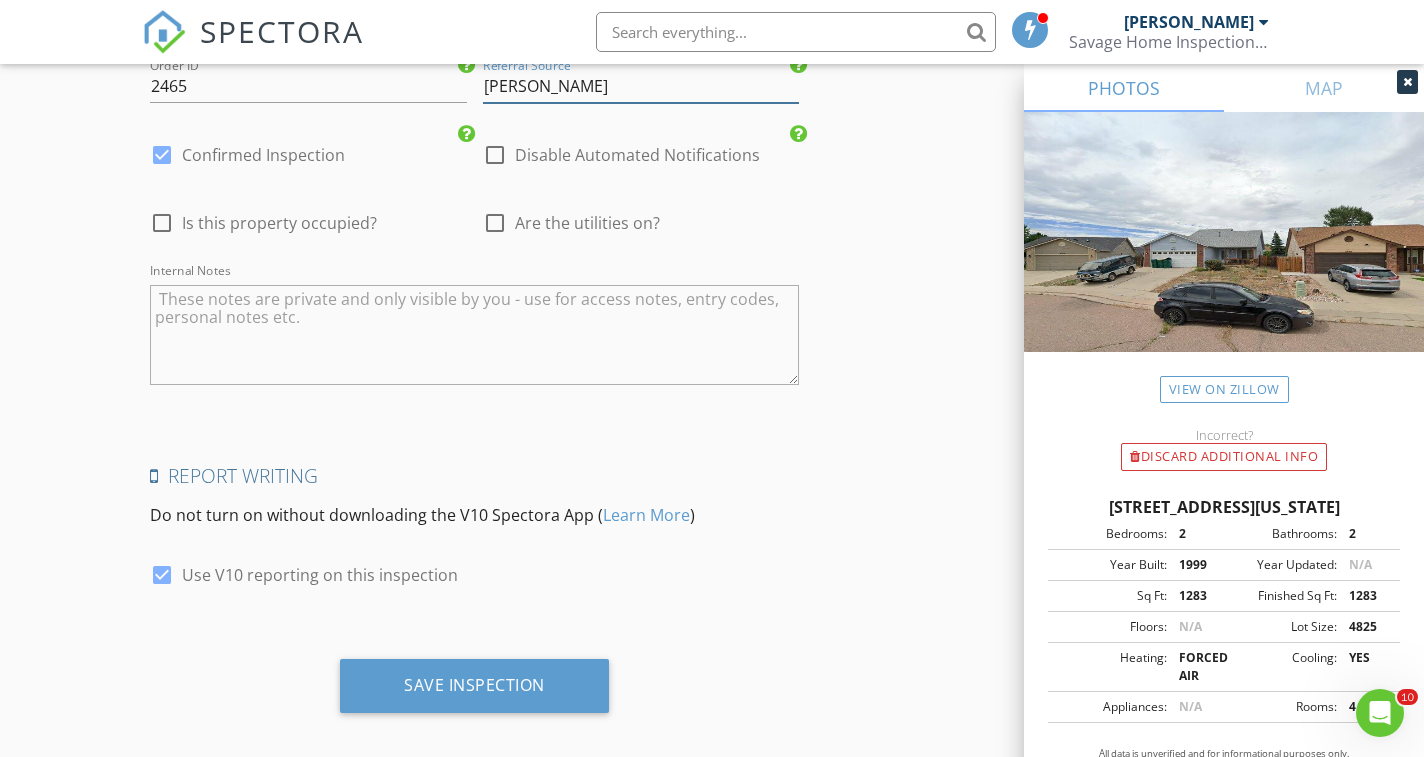 type on "[PERSON_NAME]" 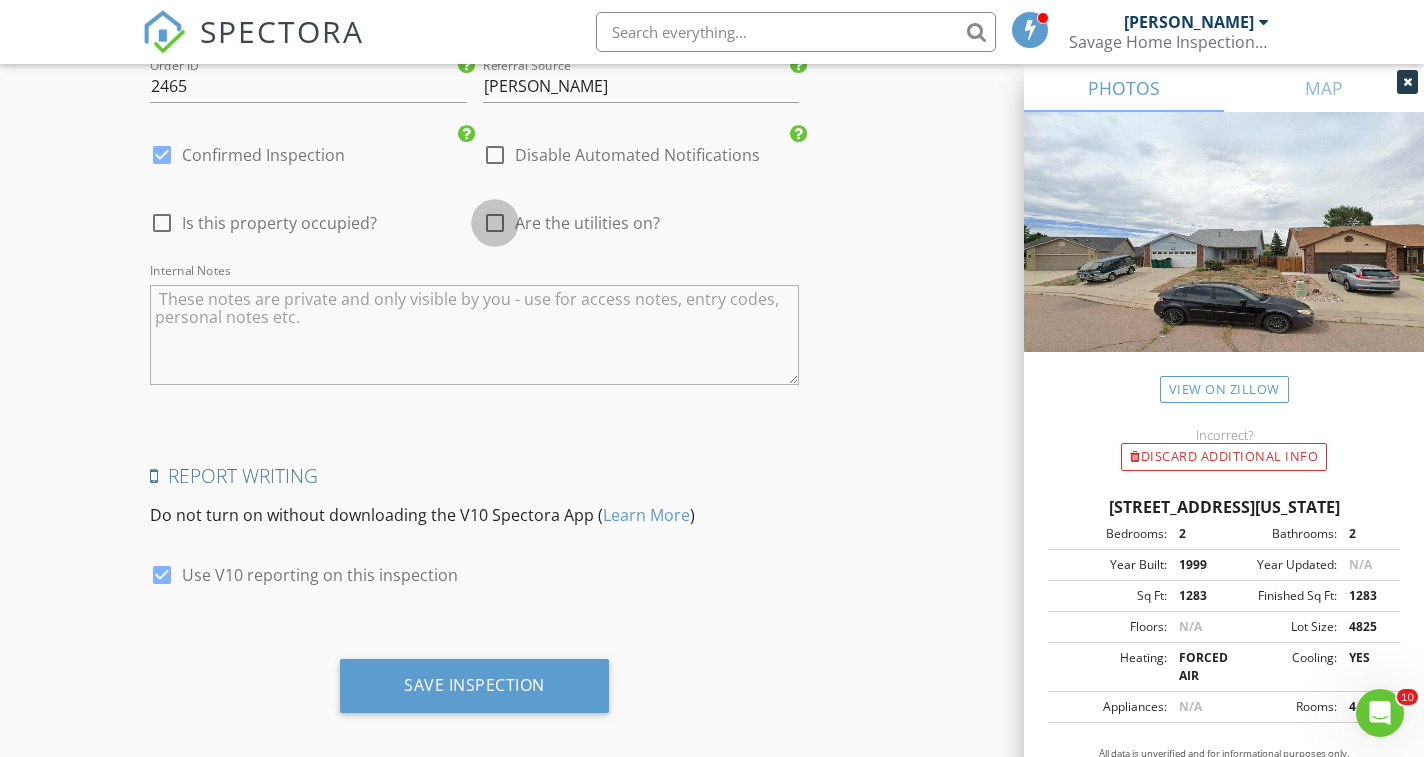 click at bounding box center (495, 223) 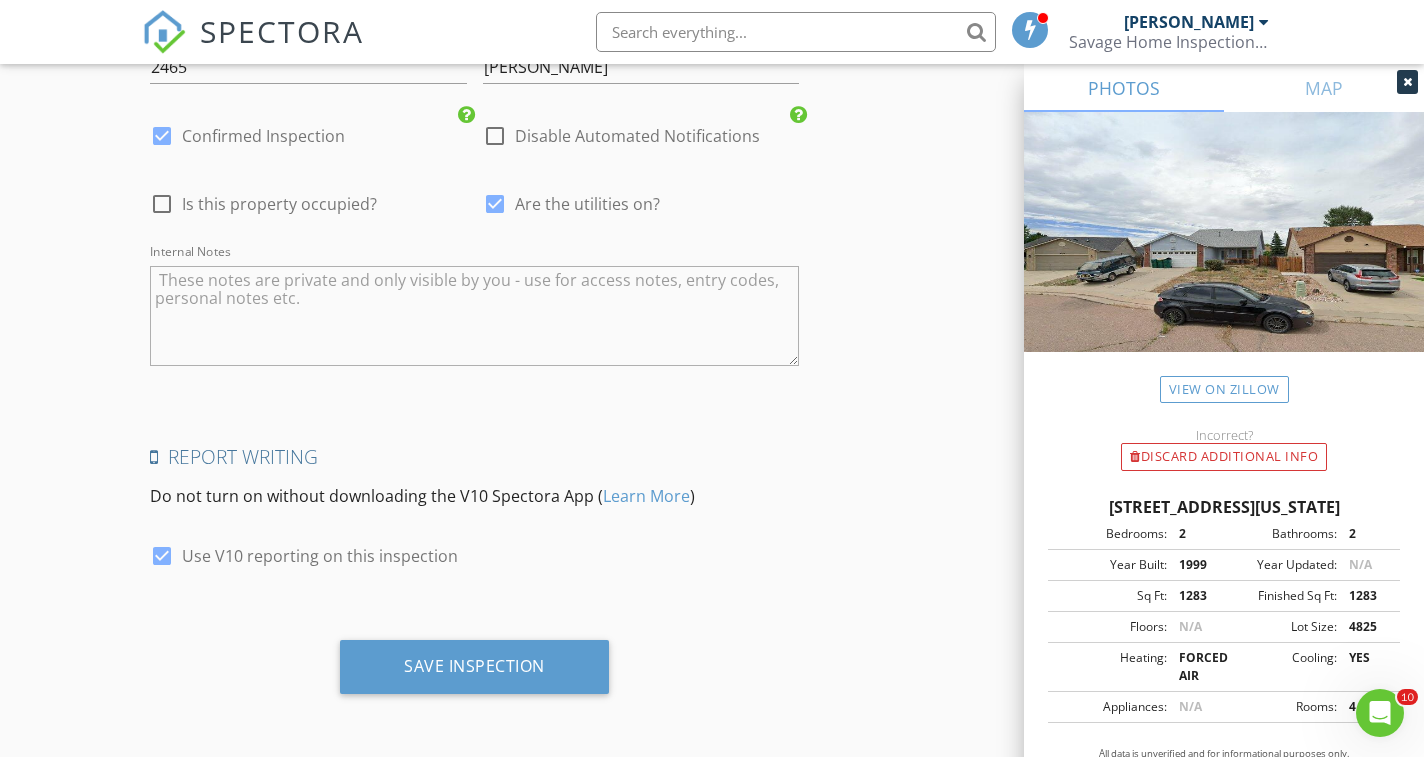 scroll, scrollTop: 3465, scrollLeft: 0, axis: vertical 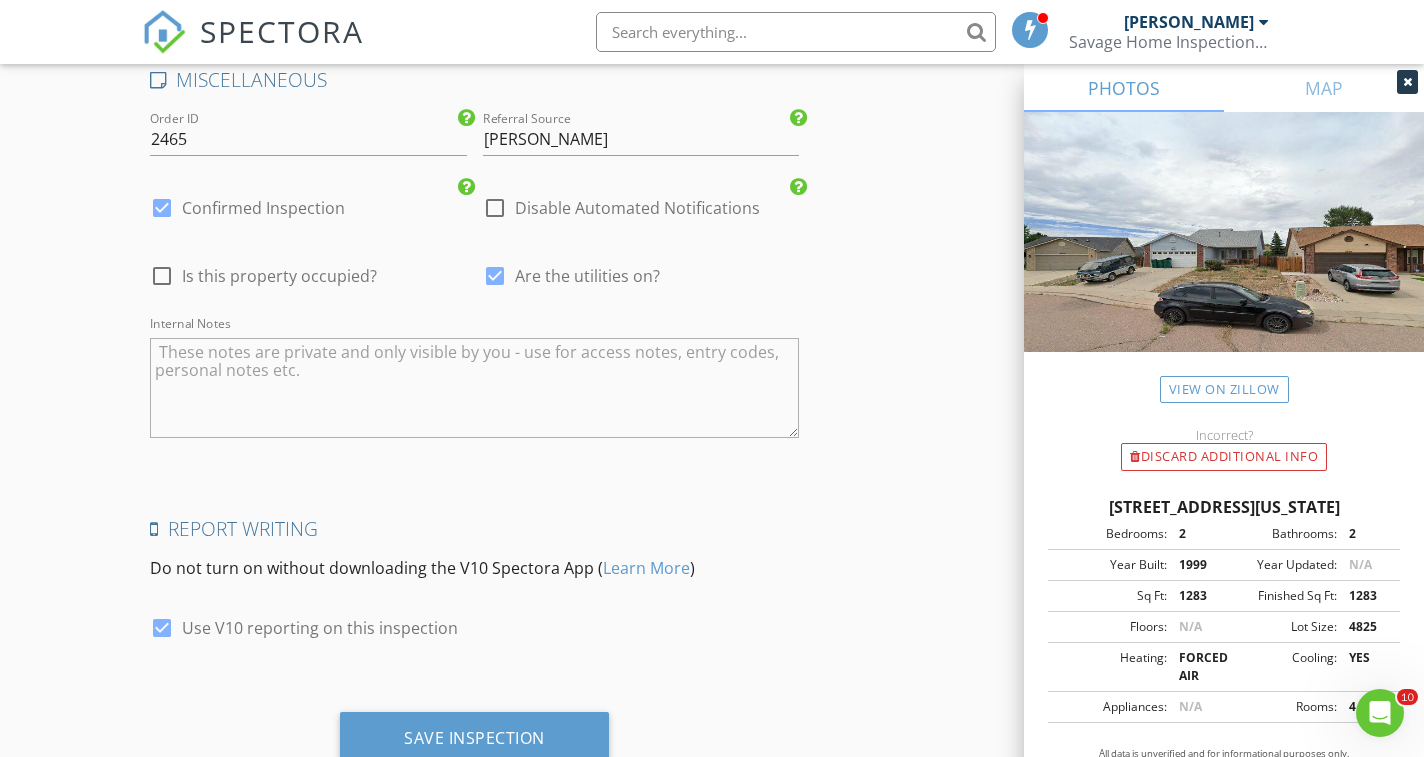 click on "New Inspection
Click here to use the New Order Form
INSPECTOR(S)
check_box   [PERSON_NAME]   PRIMARY   [PERSON_NAME] arrow_drop_down   check_box_outline_blank [PERSON_NAME] specifically requested
Date/Time
[DATE] 2:00 PM
Location
Address Search       Address [STREET_ADDRESS][US_STATE][US_STATE]   County El Paso     Square Feet 1283   Year Built 1999   Foundation arrow_drop_down     [PERSON_NAME]     5.6 miles     (11 minutes)
client
check_box Enable Client CC email for this inspection   Client Search     check_box_outline_blank Client is a Company/Organization     First Name Dayana   Last Name [PERSON_NAME]   Email [EMAIL_ADDRESS][DOMAIN_NAME]   CC Email   Phone [PHONE_NUMBER]           Notes   Private Notes
ADD ADDITIONAL client
SERVICES" at bounding box center (712, -1250) 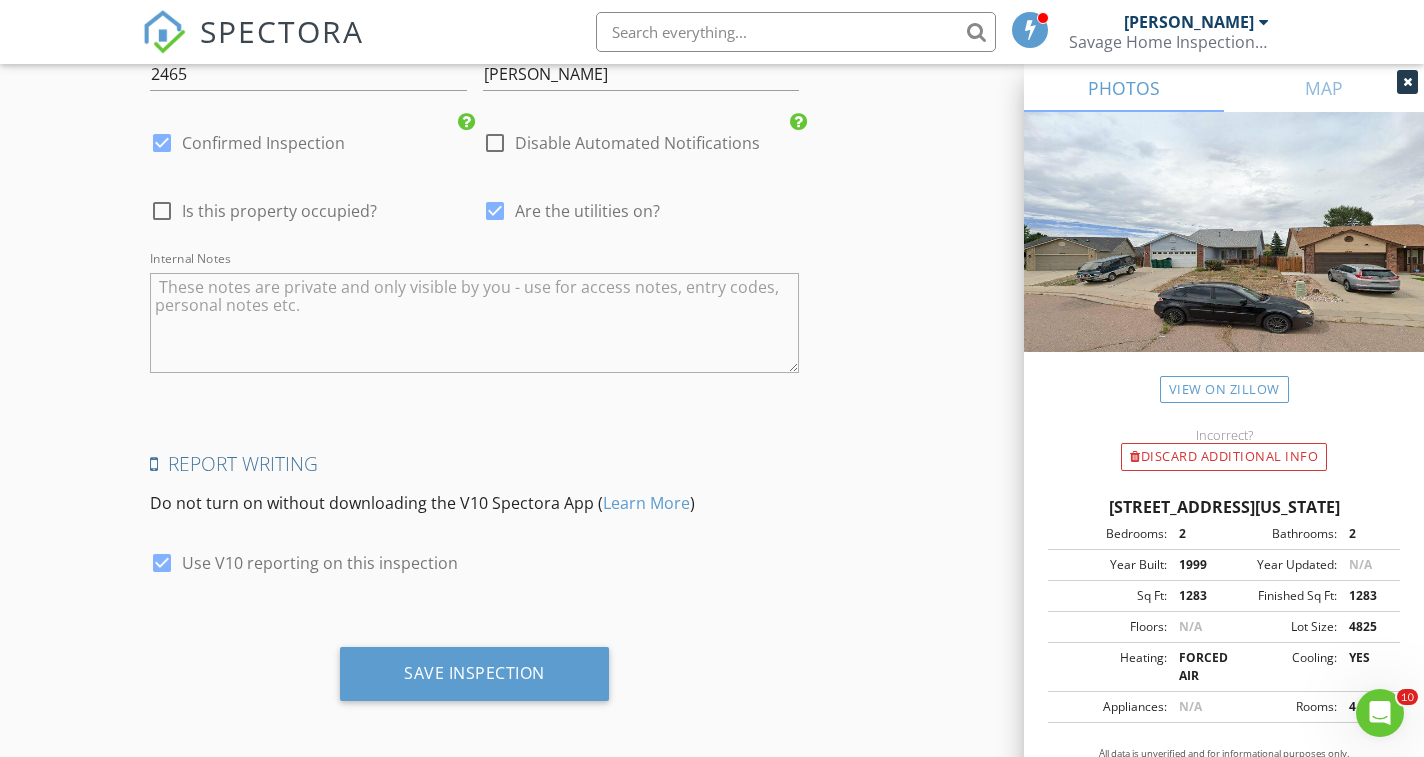 scroll, scrollTop: 3529, scrollLeft: 0, axis: vertical 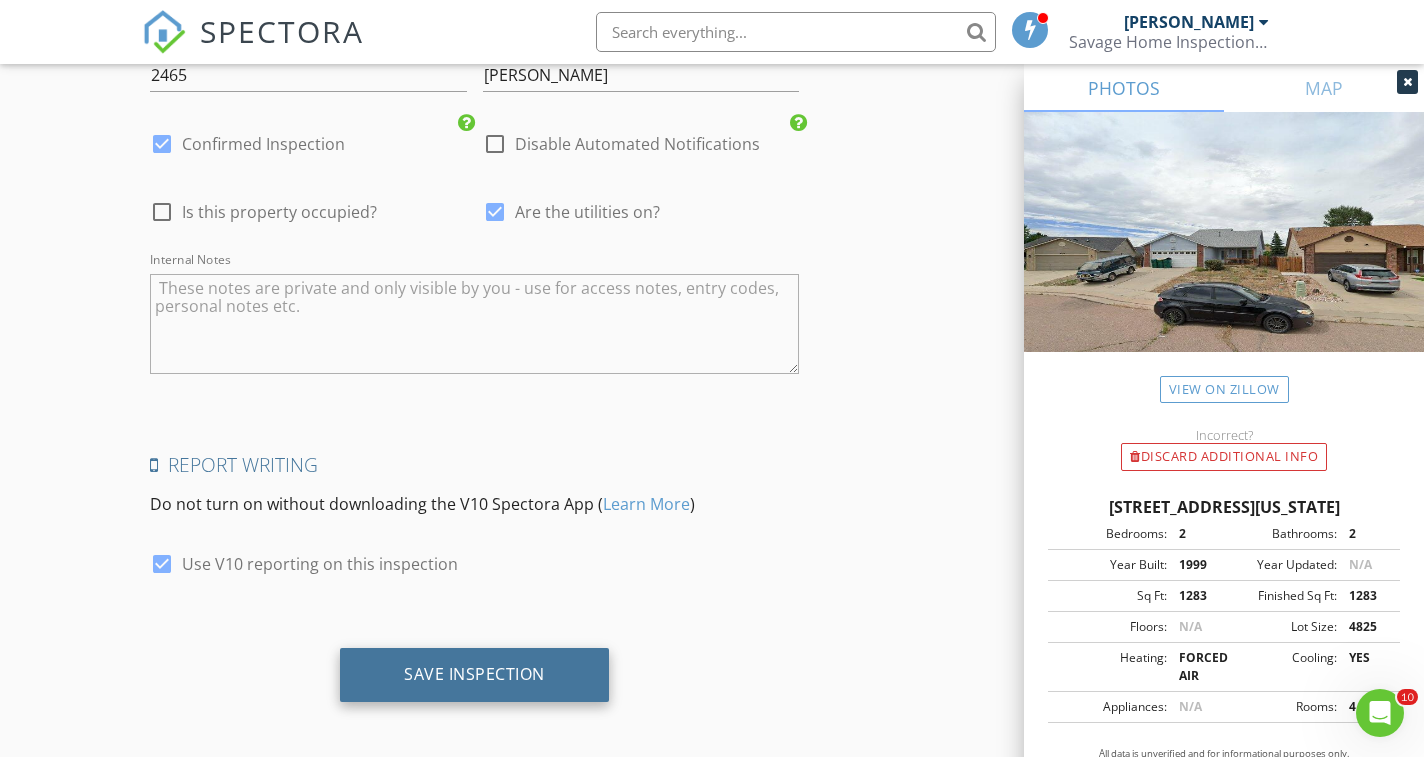 click on "Save Inspection" at bounding box center (474, 674) 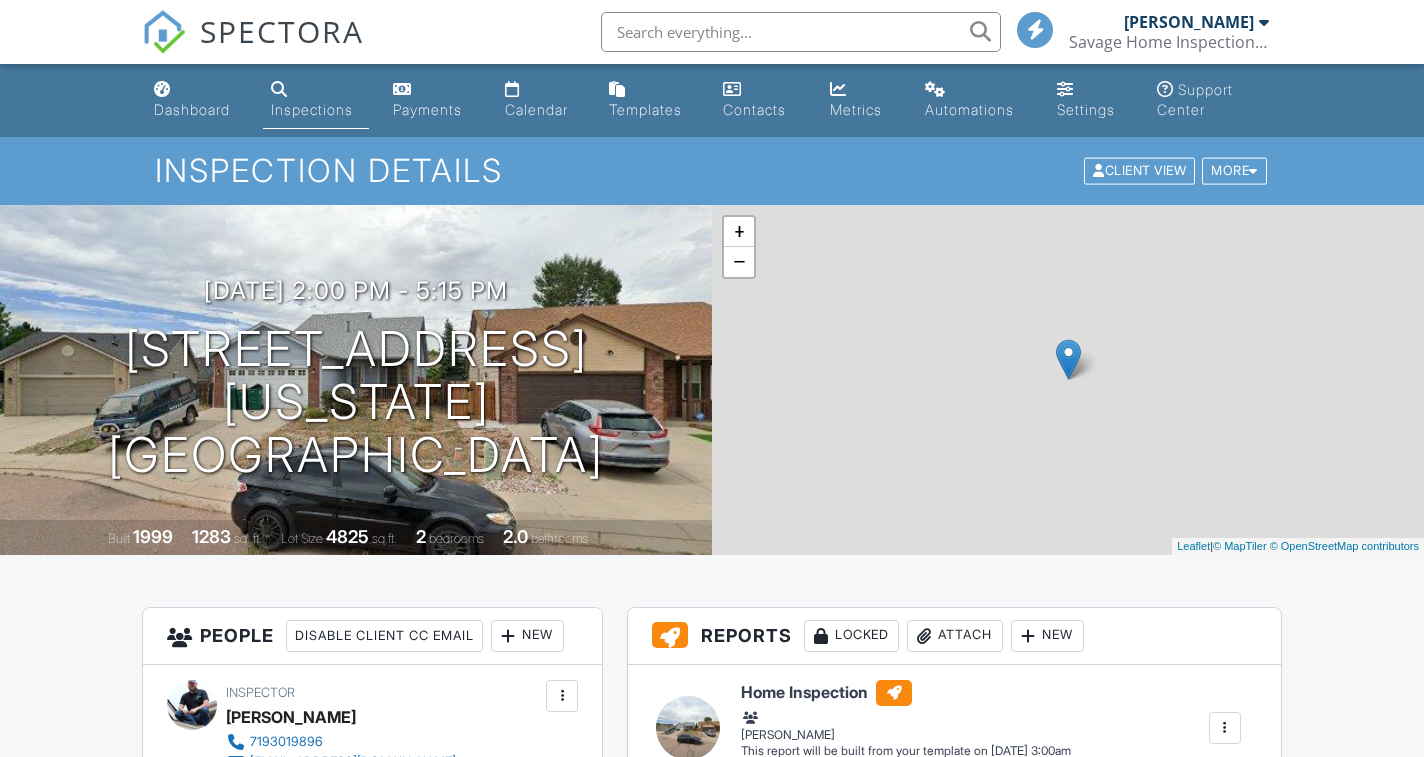 scroll, scrollTop: 0, scrollLeft: 0, axis: both 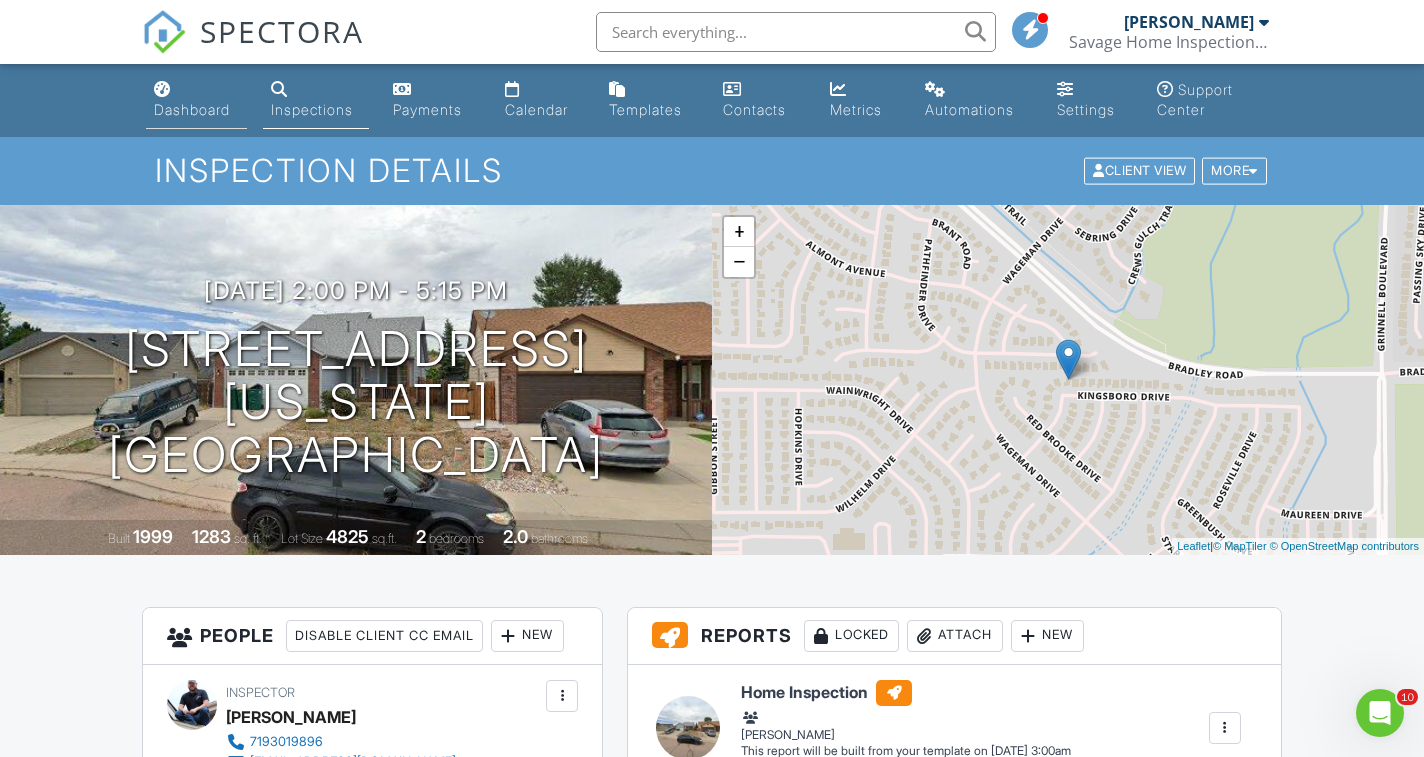 click on "Dashboard" at bounding box center (192, 109) 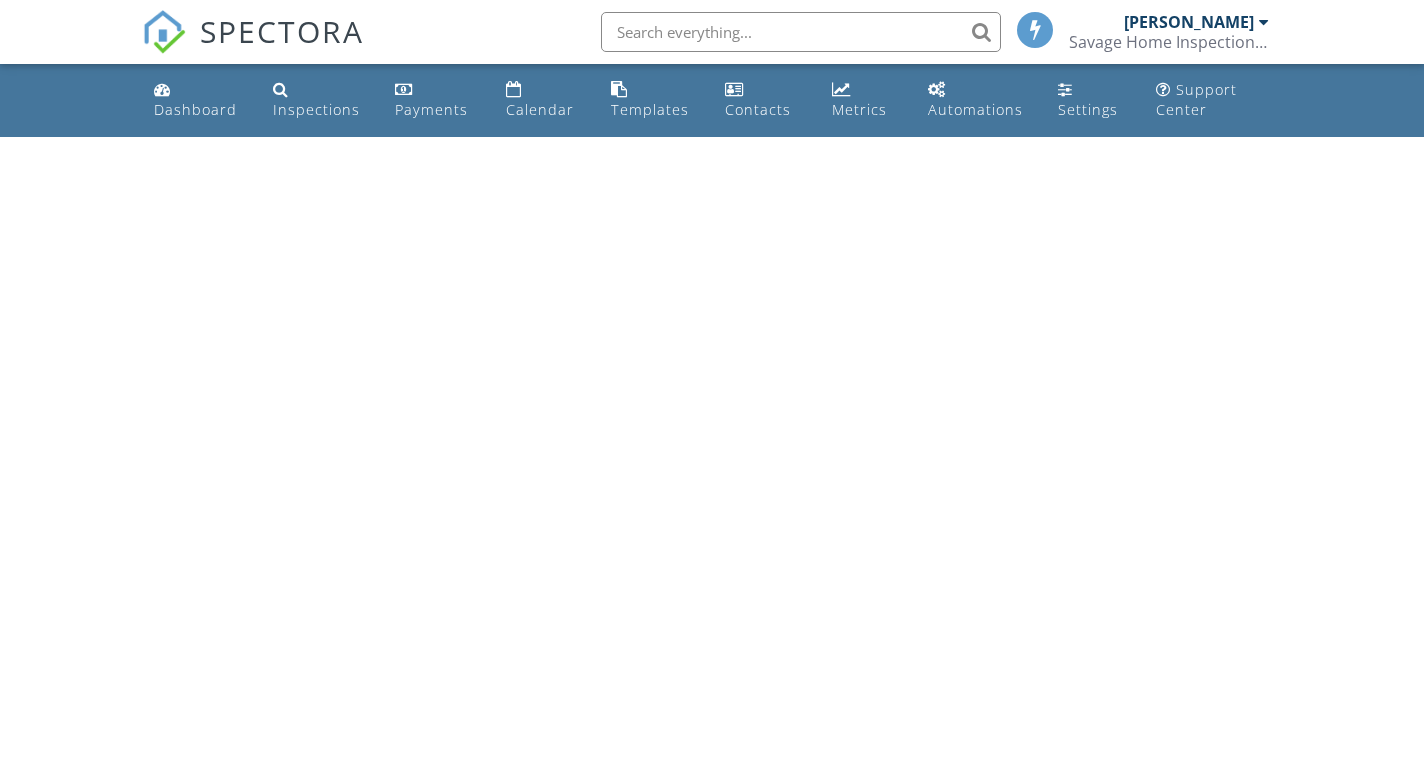 scroll, scrollTop: 0, scrollLeft: 0, axis: both 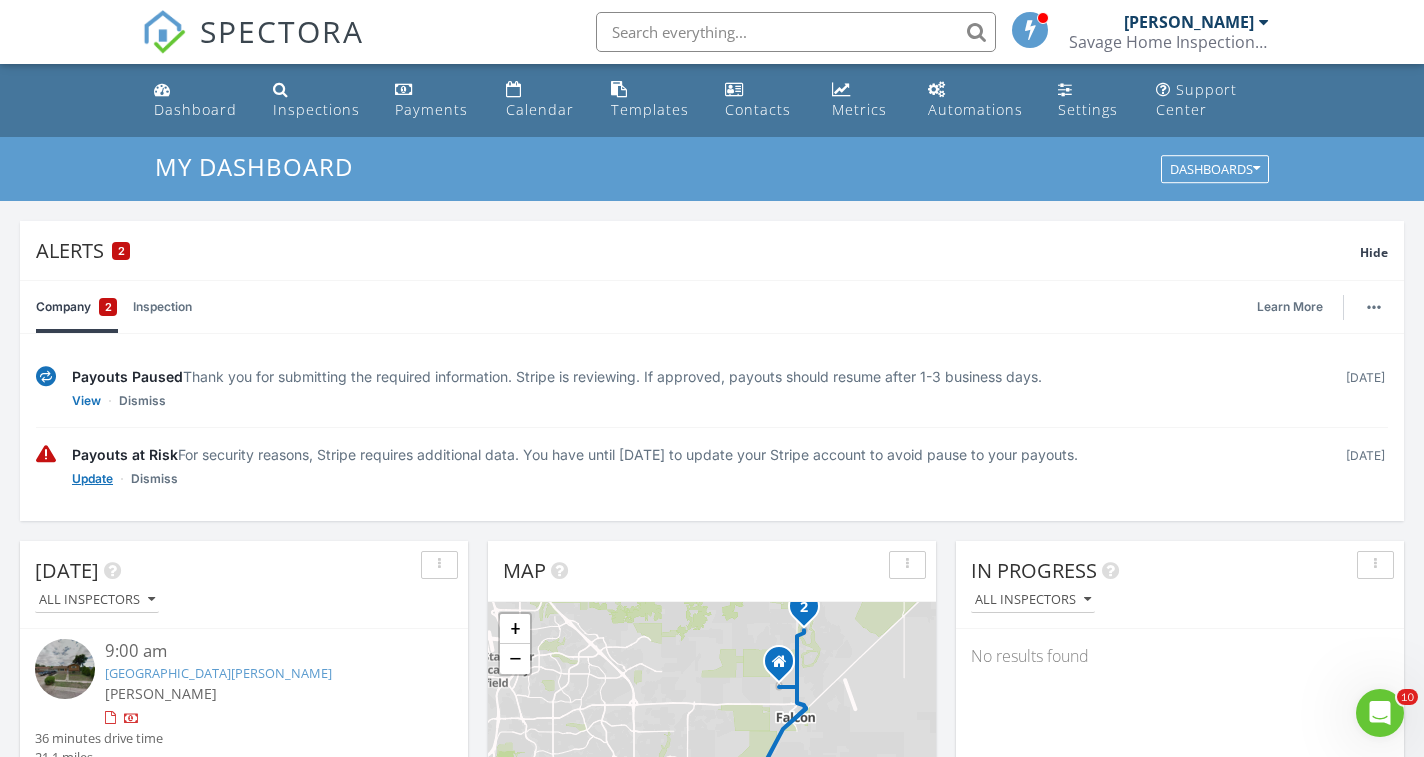 click on "Update" at bounding box center [92, 479] 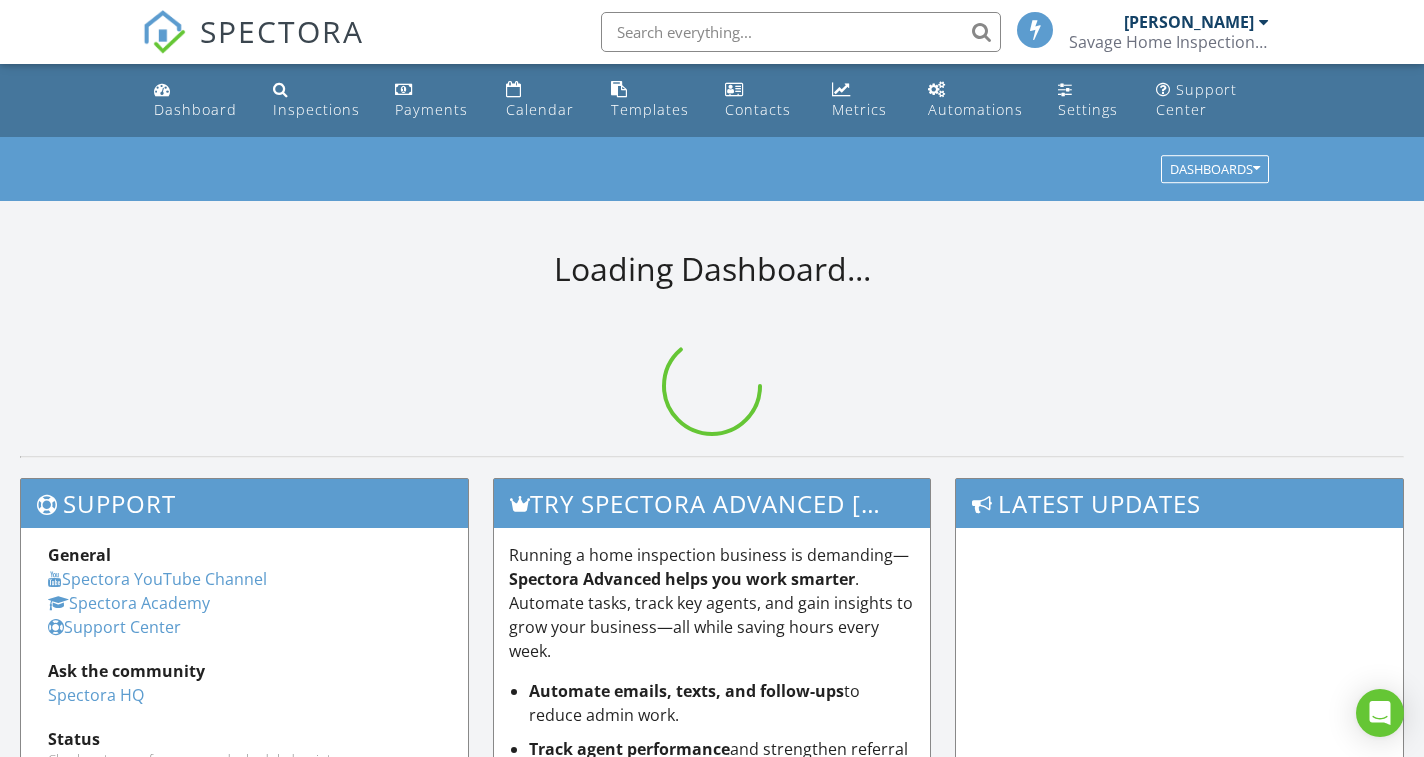 scroll, scrollTop: 0, scrollLeft: 0, axis: both 